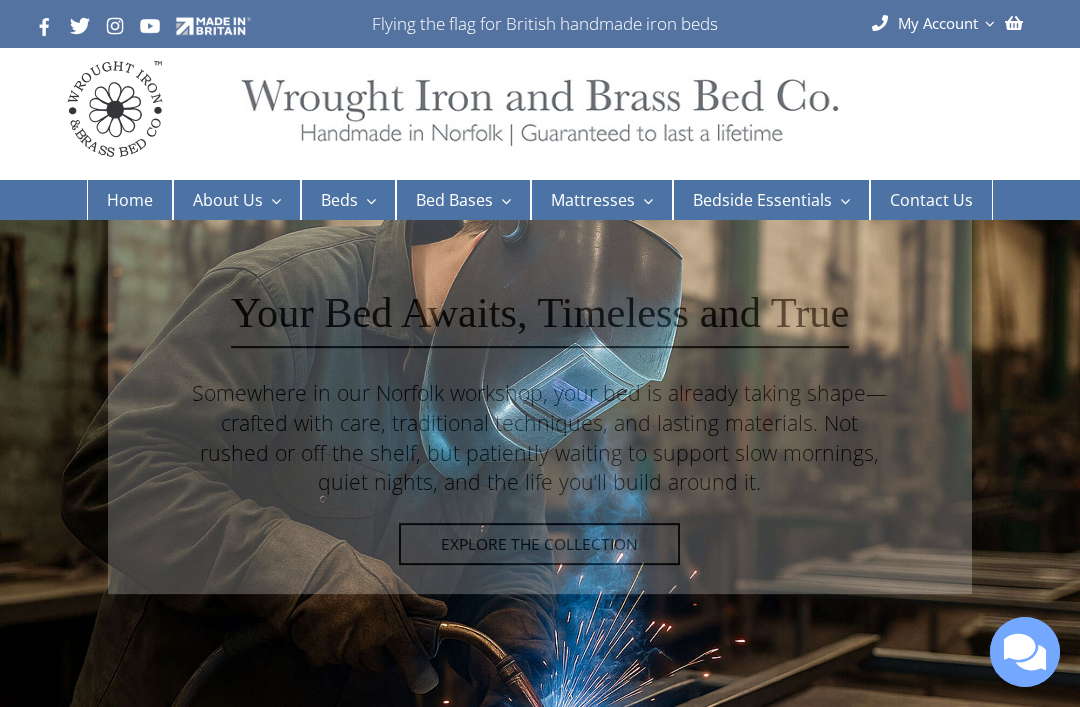 scroll, scrollTop: 0, scrollLeft: 0, axis: both 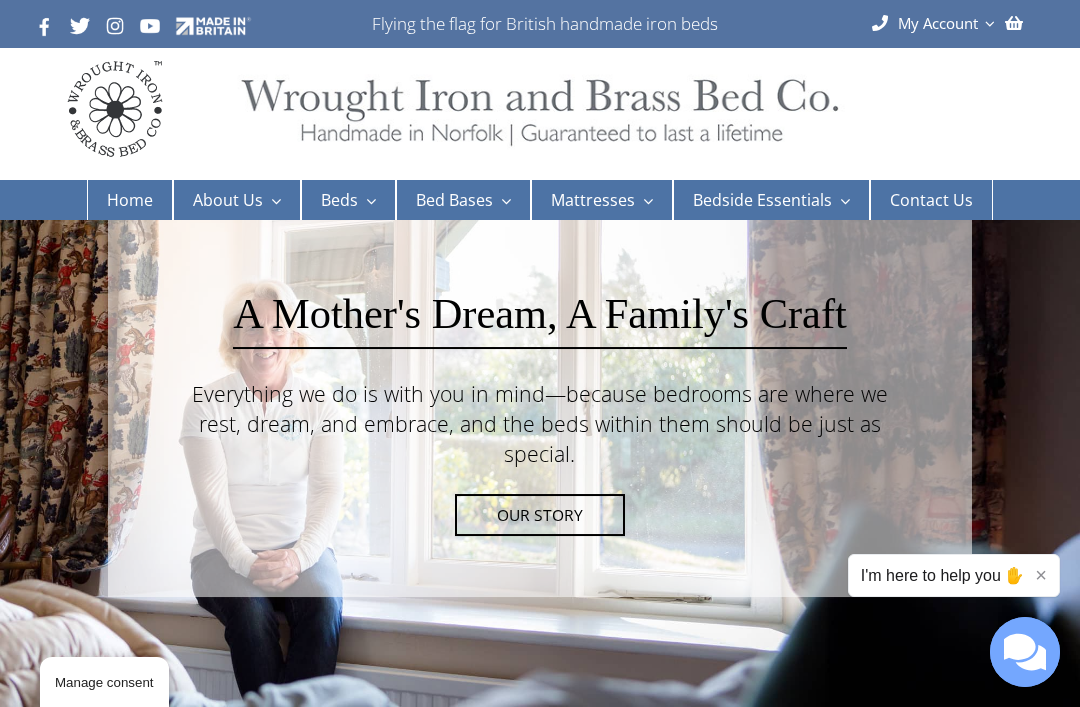 click on "Iron Beds" at bounding box center (380, 275) 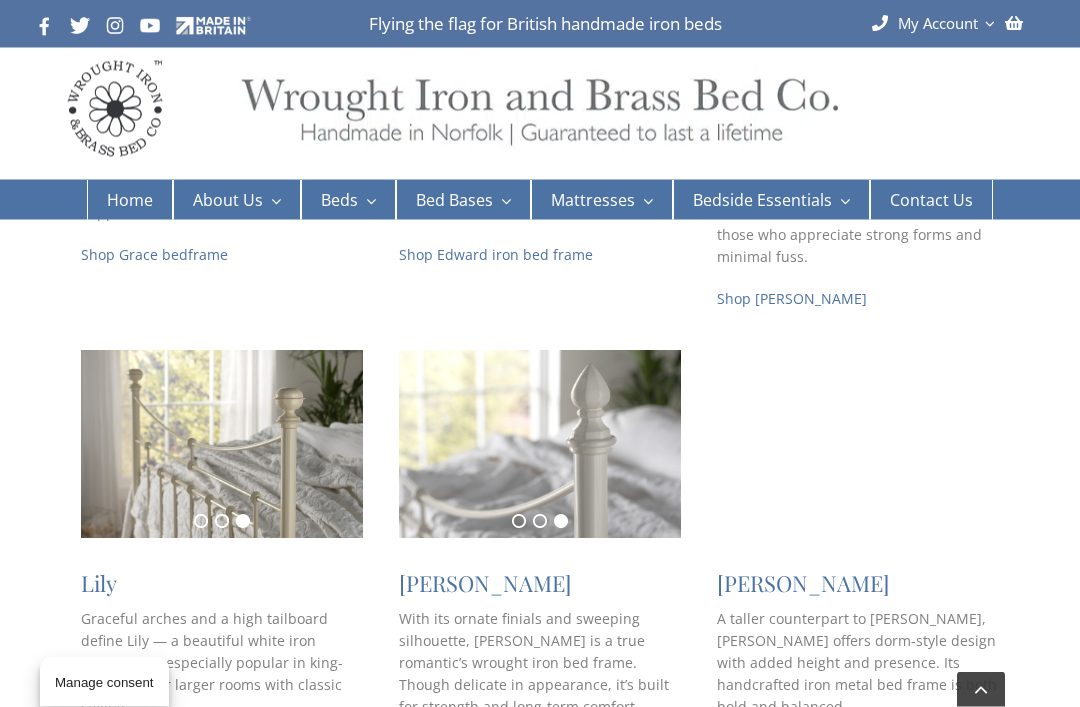scroll, scrollTop: 1346, scrollLeft: 0, axis: vertical 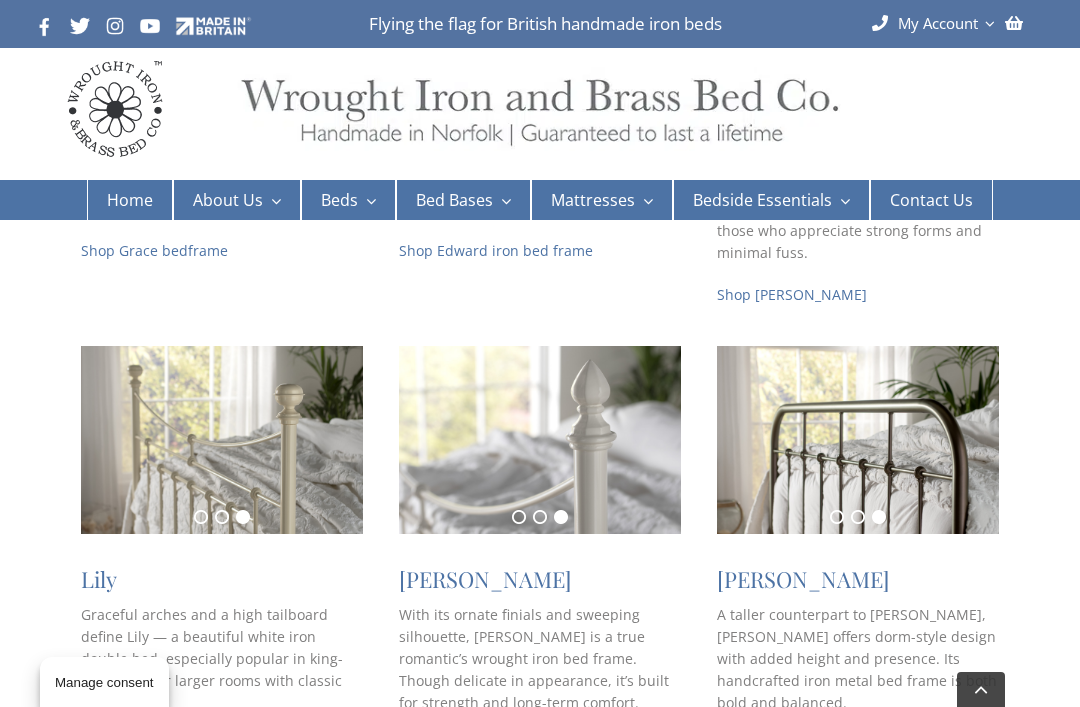 click on "Shop Lily iron bed" at bounding box center [141, 744] 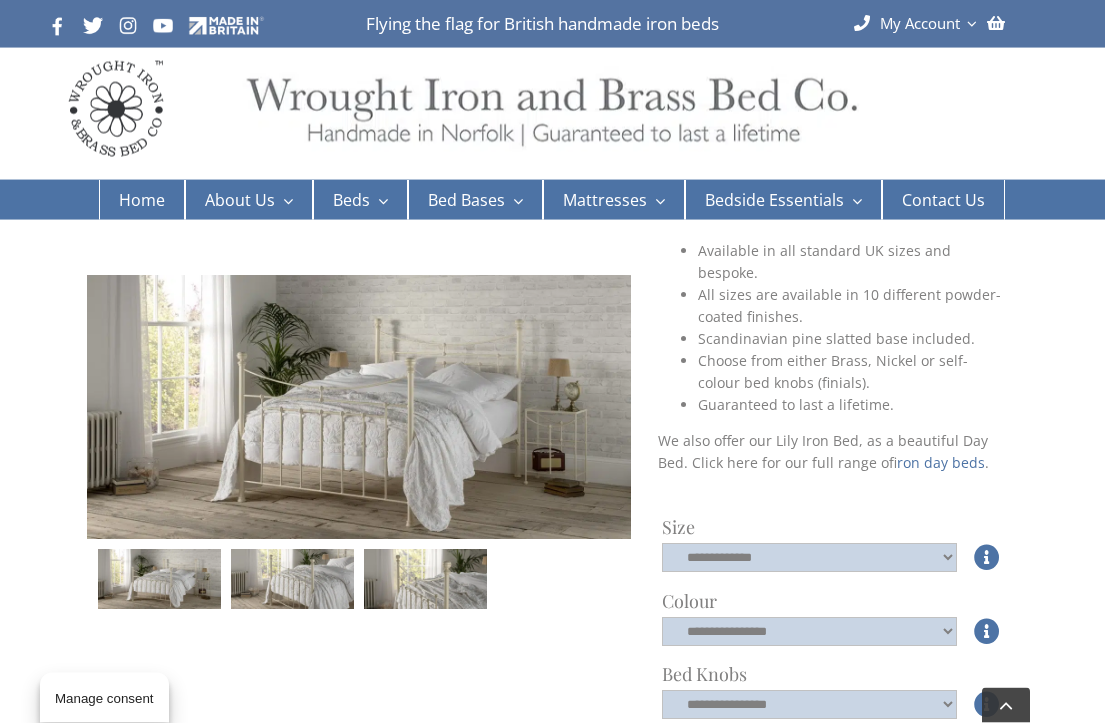 scroll, scrollTop: 400, scrollLeft: 0, axis: vertical 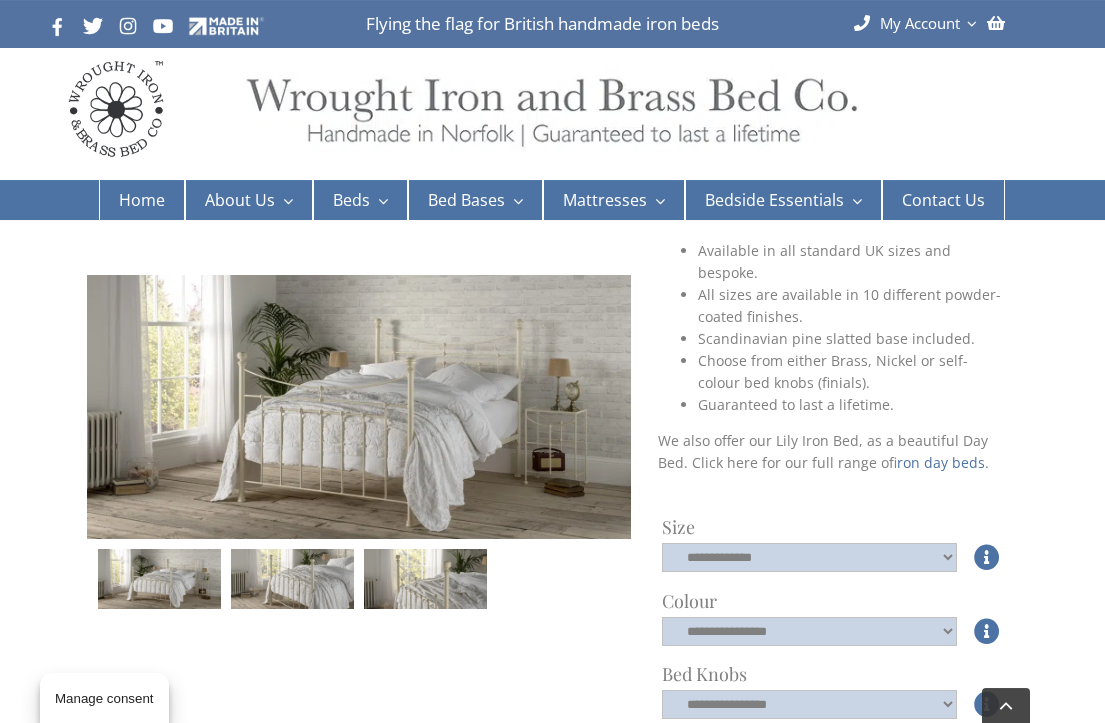 click at bounding box center [987, 631] 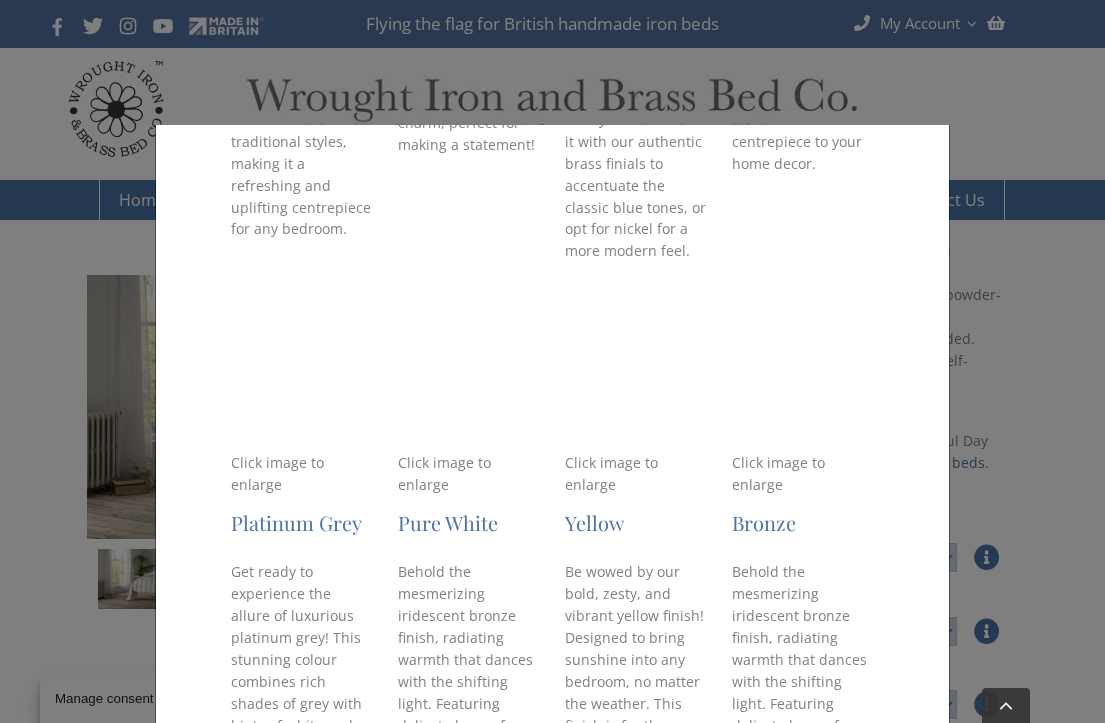 scroll, scrollTop: 2250, scrollLeft: 0, axis: vertical 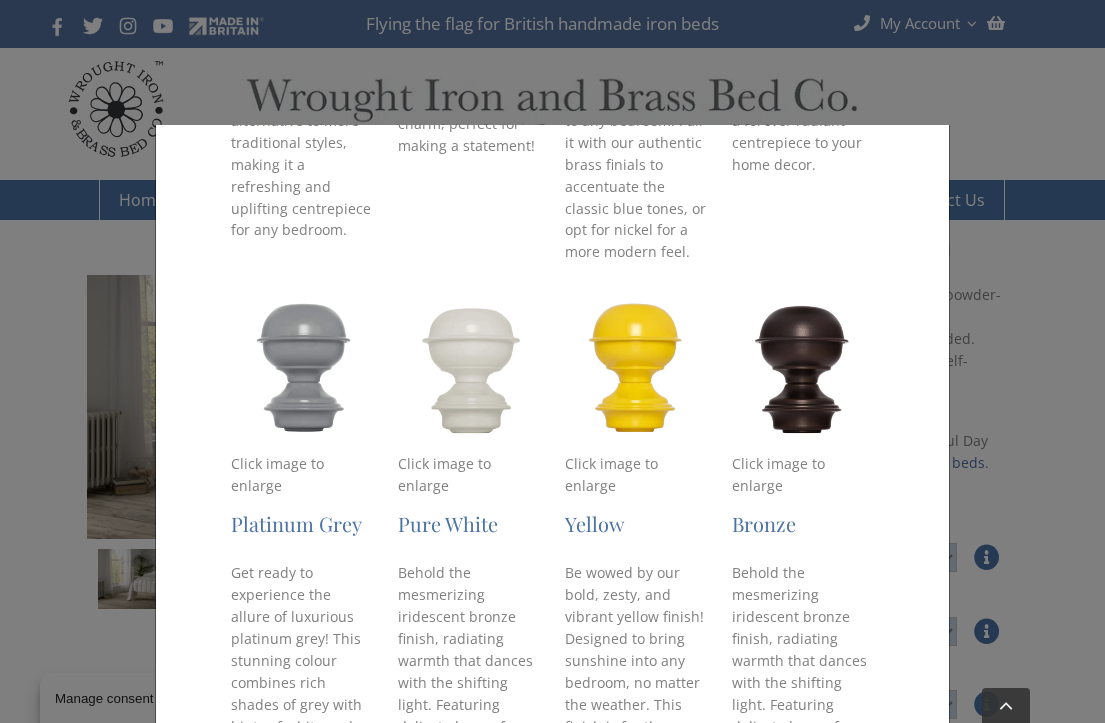 click on "Click image to enlarge" at bounding box center (301, 475) 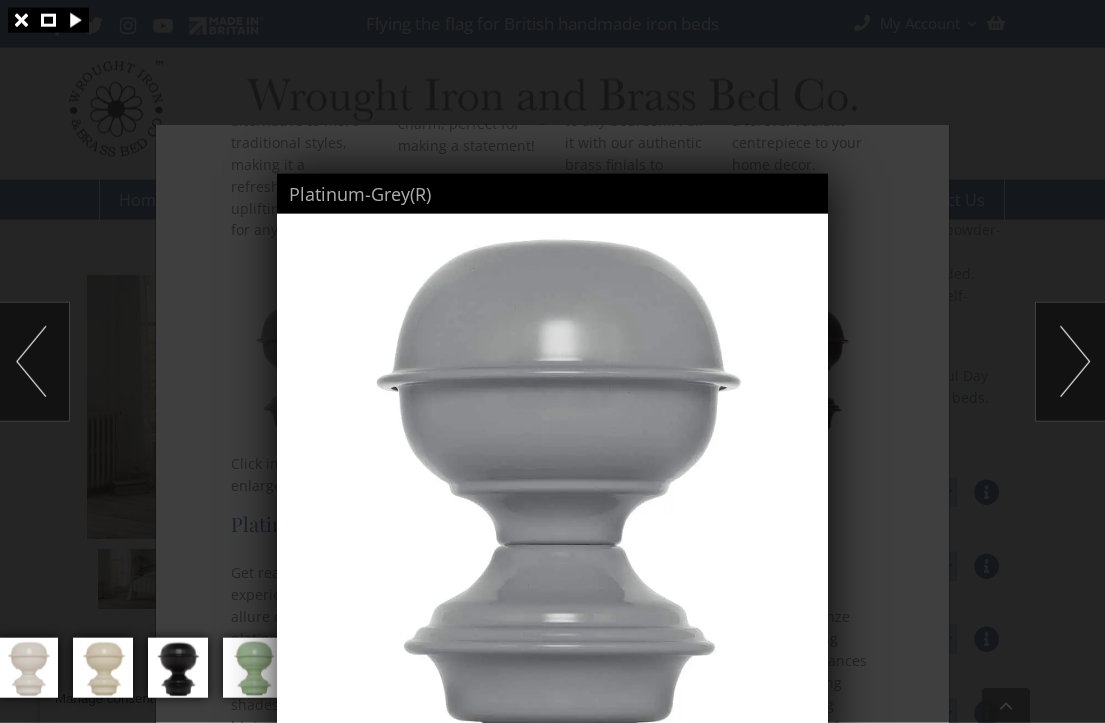 scroll, scrollTop: 466, scrollLeft: 0, axis: vertical 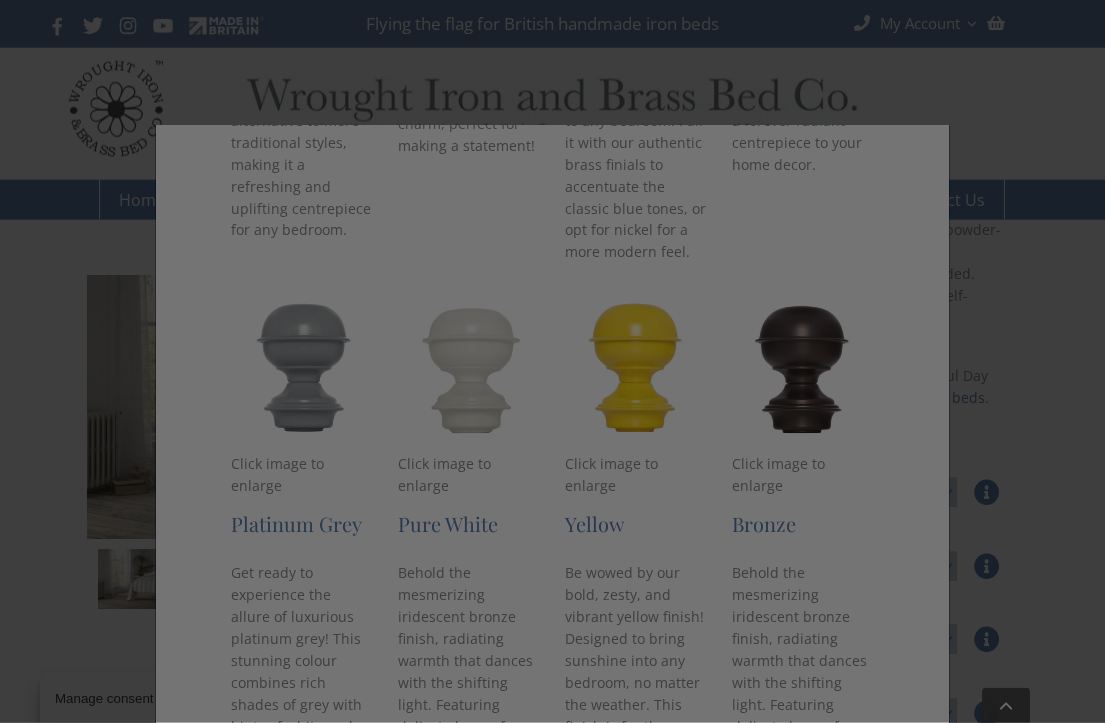 click at bounding box center [552, 361] 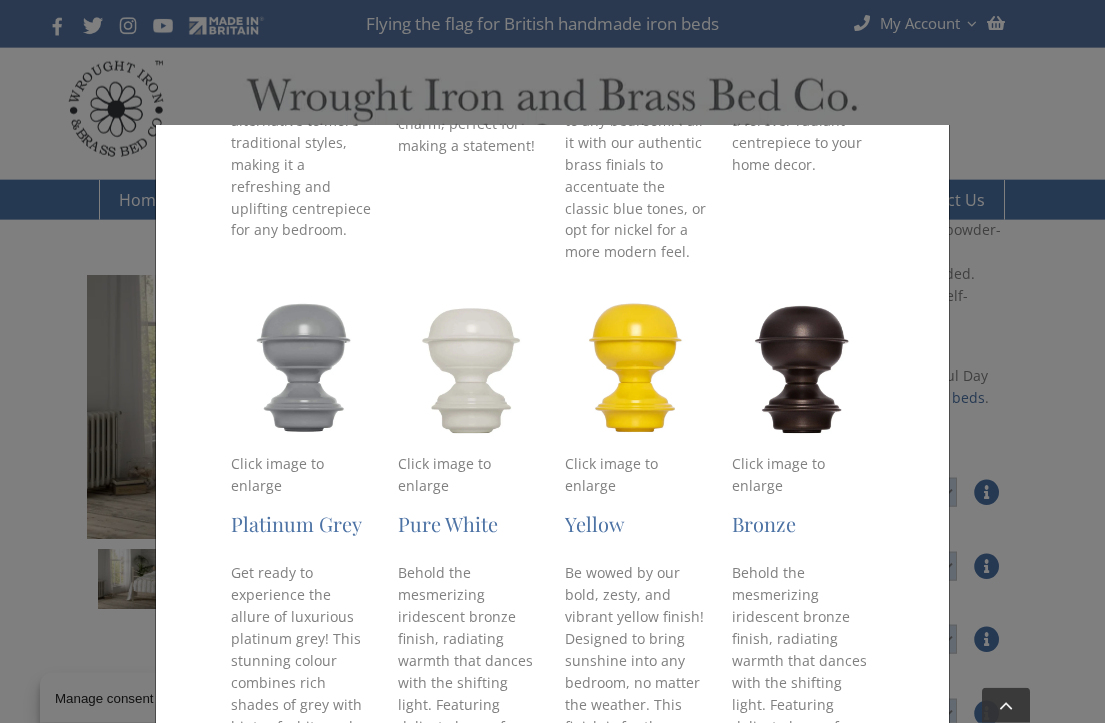 click on "×
Colours
Make a statement
Individually crafted to your specifications, our wrought iron and brass beds are more than just furniture- they reflect your unique home aesthetic. Whether you prefer the timeless and elegant allure of a classic black iron bed or the vibrant and refreshing appeal of mint green, our extensive range of colours allows you to create the bed you’ve always envisioned with a personal touch that’s all your own.
Looking for a sample to help with your decision? Made from iron and powder coated to offer a true reflection of the colour you desire and priced at £10 each. Contact our showroom team at  01485 542516  to order one of our lovely colour samples!
Click image to enlarge
Ivory
Click image to enlarge
Cream
Click image to enlarge
Black
Click image to enlarge
Mint Green
Click image to enlarge
British Racing Green" at bounding box center (552, 361) 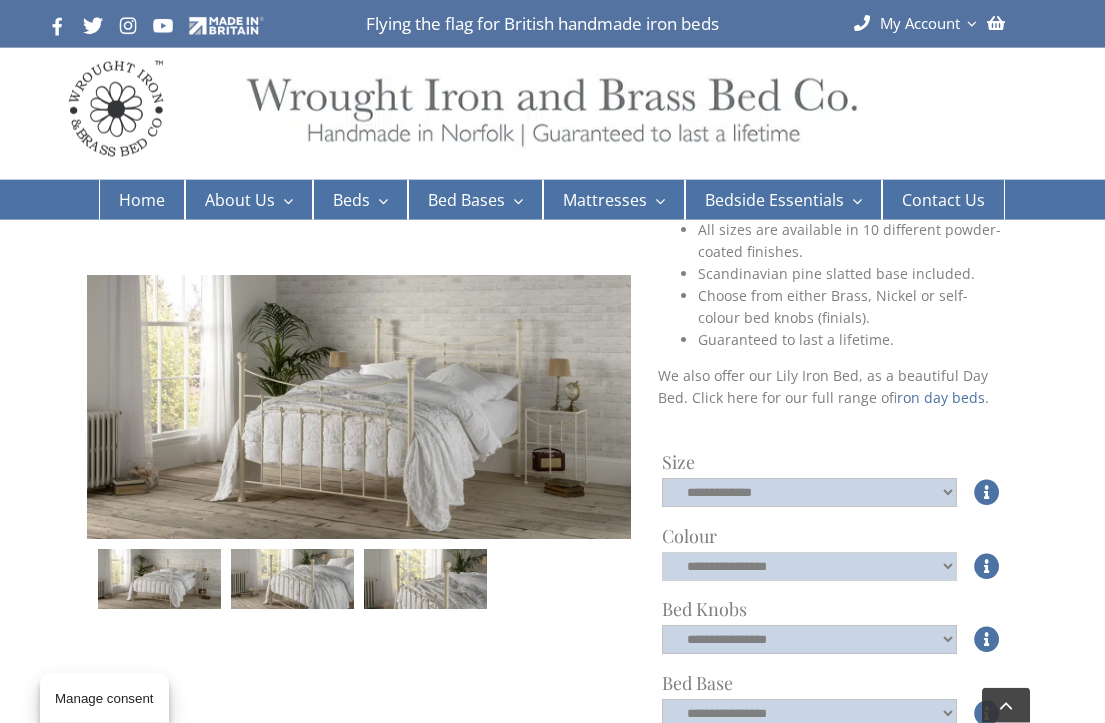 click on "**********" 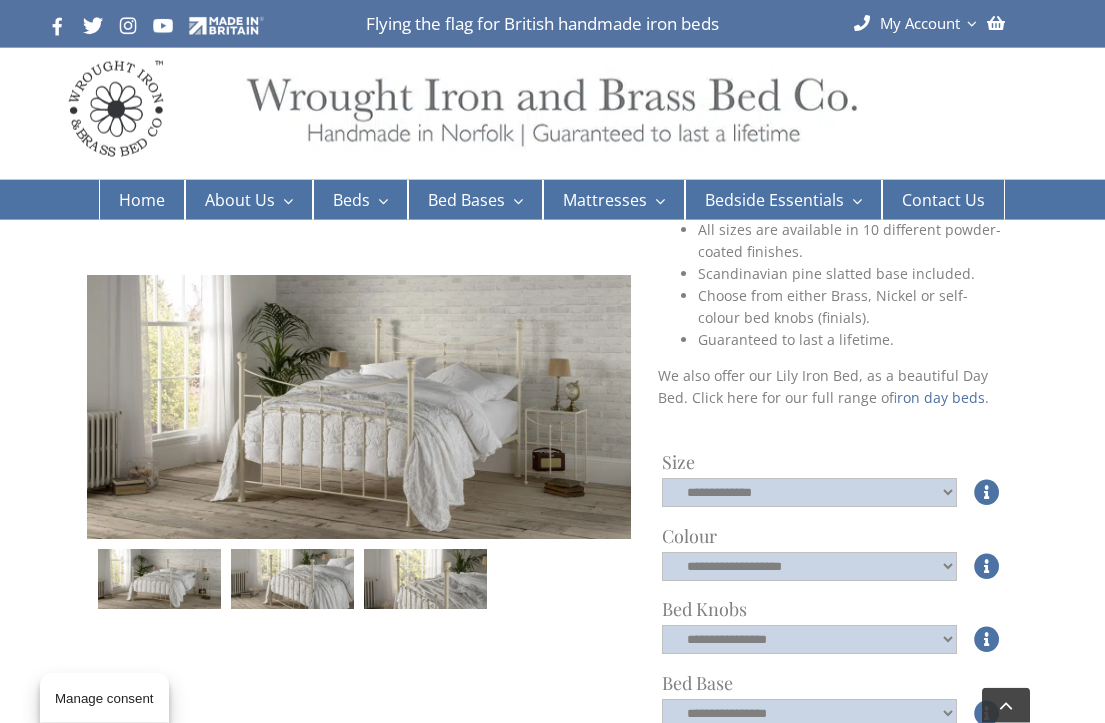 click at bounding box center [987, 639] 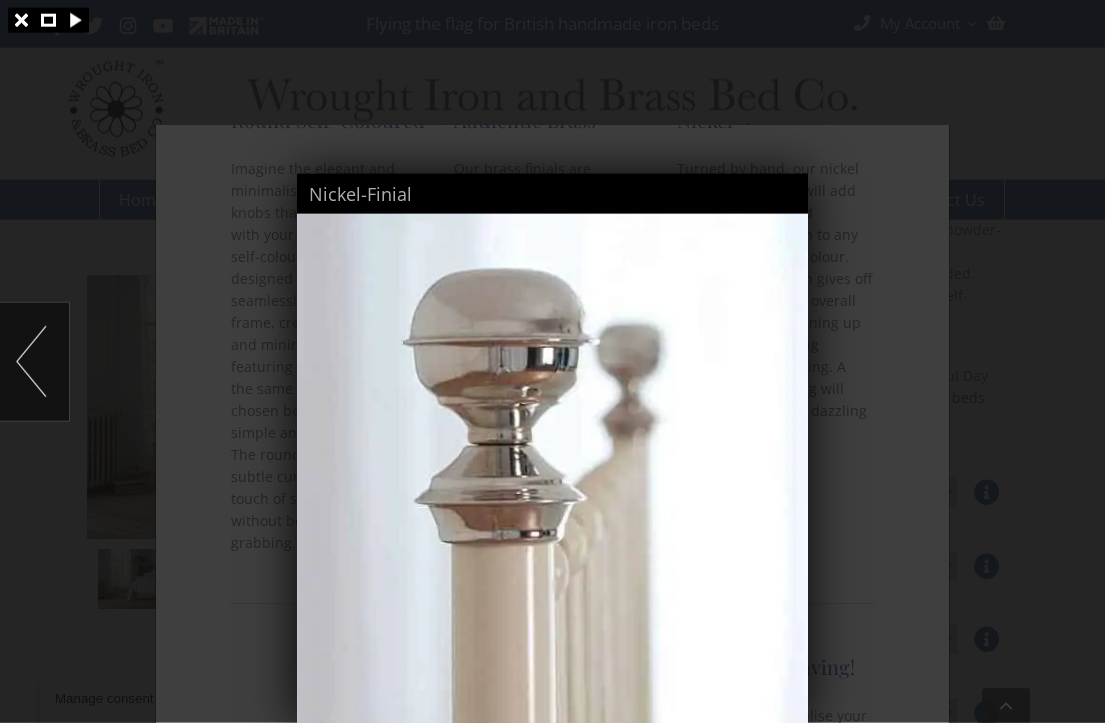 scroll, scrollTop: 662, scrollLeft: 0, axis: vertical 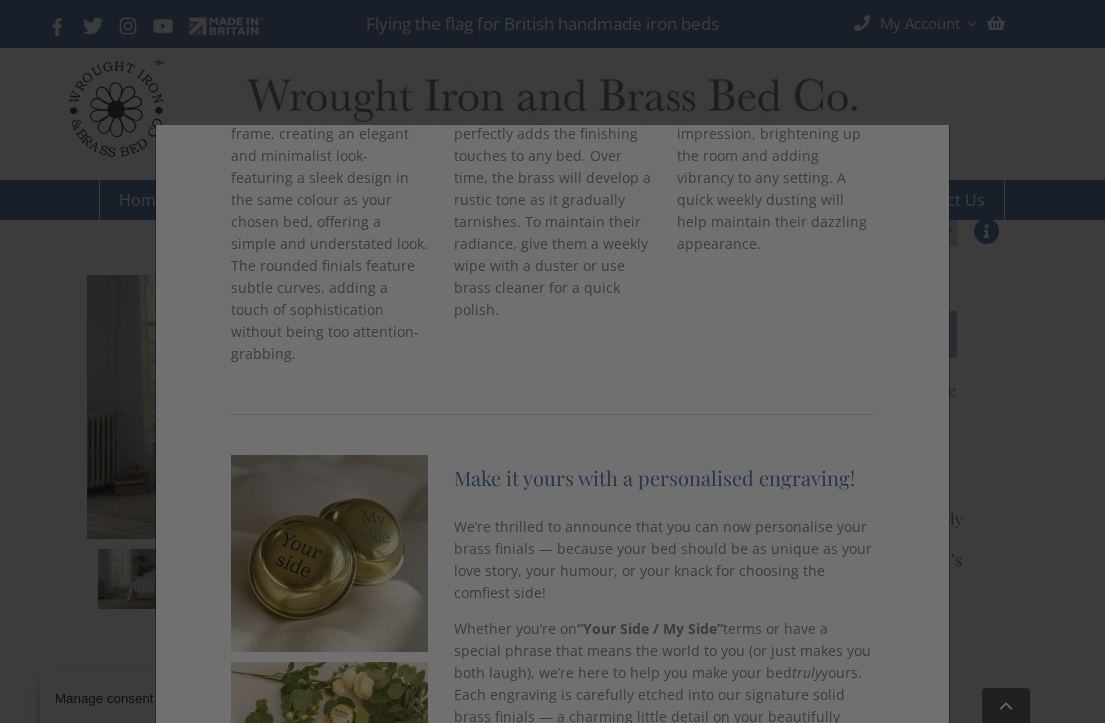 click at bounding box center (552, 361) 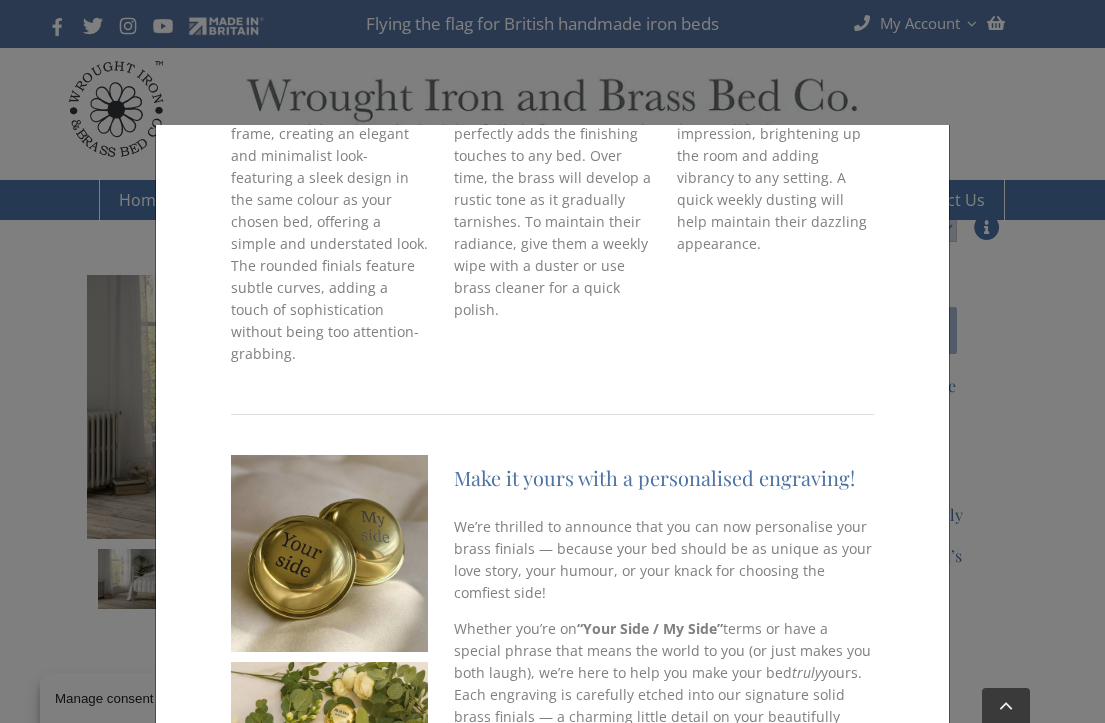 click on "×
Finials
The finishing touch
Personalize your handcrafted bed with our selection of finials (bed knobs) to add the perfect finishing touch to your wrought iron and brass bed. Whether you prefer the sleek, minimalist appeal of self-colour or want to add a touch of glamour with our brass or nickel options, our finials are the perfect way to complete the look. Whether you prefer the clean, simple lines of self-colour or a bit of bling of shimmer and shine with our brass or nickel- our finials are the finishing touch to the look.
Click to enlarge
Round Self-Coloured
Click to enlarge
Authentic Brass
Click to enlarge
Nickel
Make it yours with a personalised engraving!
Whether you’re on  “Your Side / My Side” truly
So go on — make your bed  a little more you.
Close" at bounding box center [552, 361] 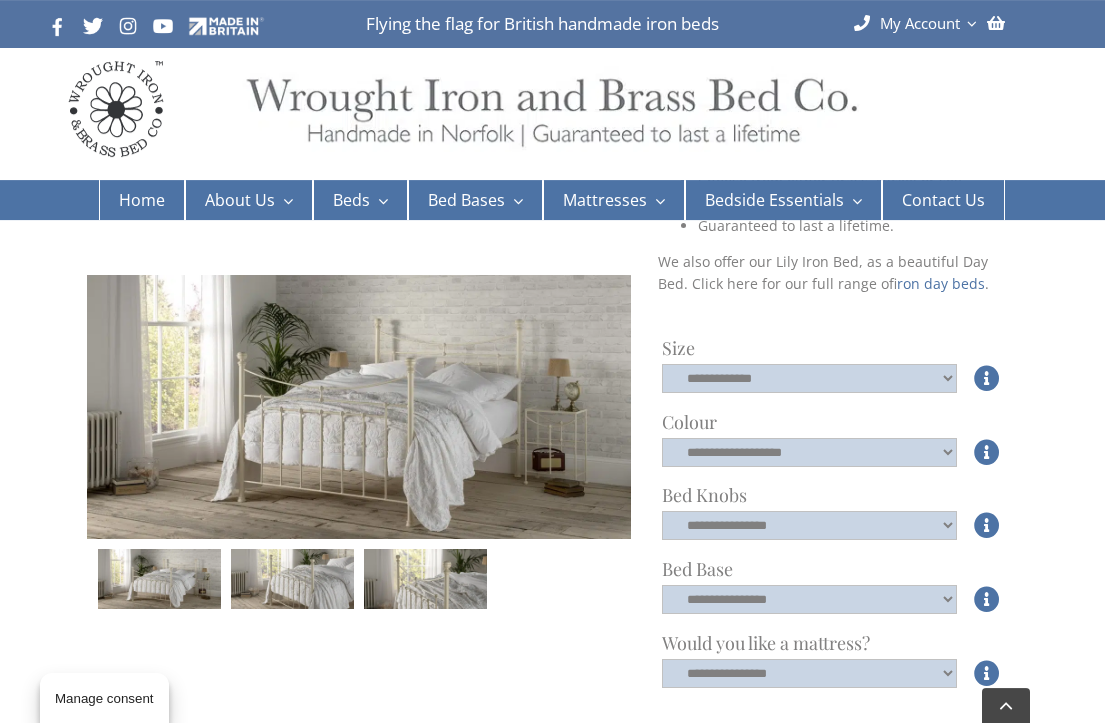 click at bounding box center [987, 525] 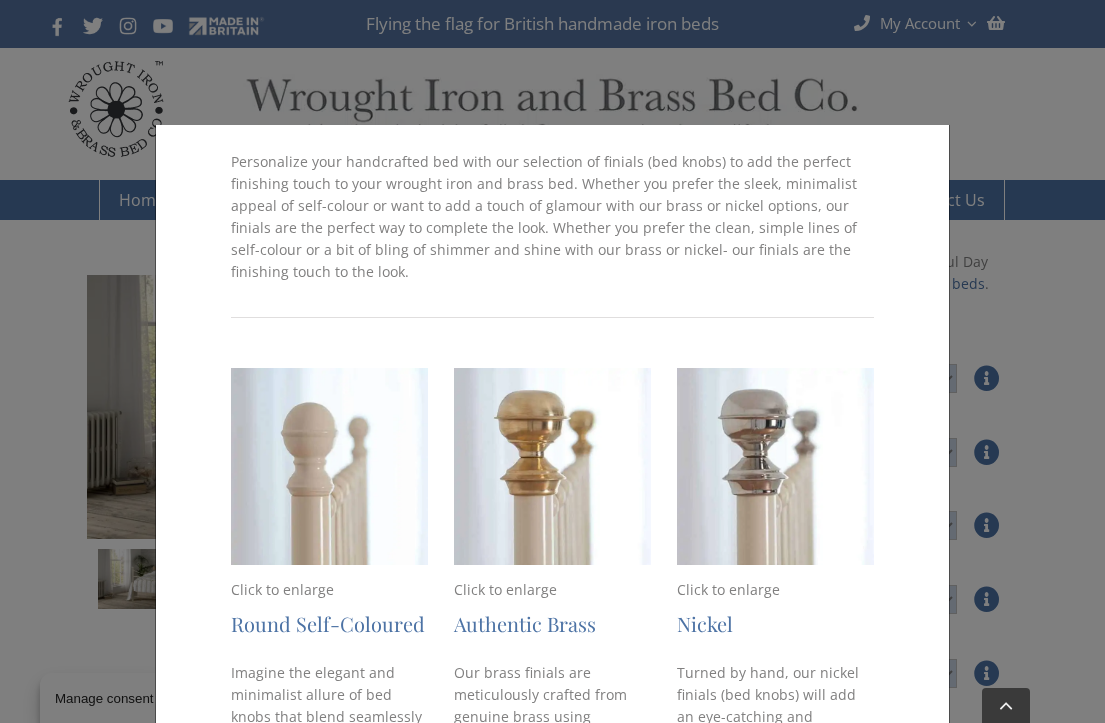 click on "×
Finials
The finishing touch
Personalize your handcrafted bed with our selection of finials (bed knobs) to add the perfect finishing touch to your wrought iron and brass bed. Whether you prefer the sleek, minimalist appeal of self-colour or want to add a touch of glamour with our brass or nickel options, our finials are the perfect way to complete the look. Whether you prefer the clean, simple lines of self-colour or a bit of bling of shimmer and shine with our brass or nickel- our finials are the finishing touch to the look.
Click to enlarge
Round Self-Coloured
Click to enlarge
Authentic Brass
Click to enlarge
Nickel
Make it yours with a personalised engraving!
Whether you’re on  “Your Side / My Side” truly
So go on — make your bed  a little more you.
Close" at bounding box center [552, 361] 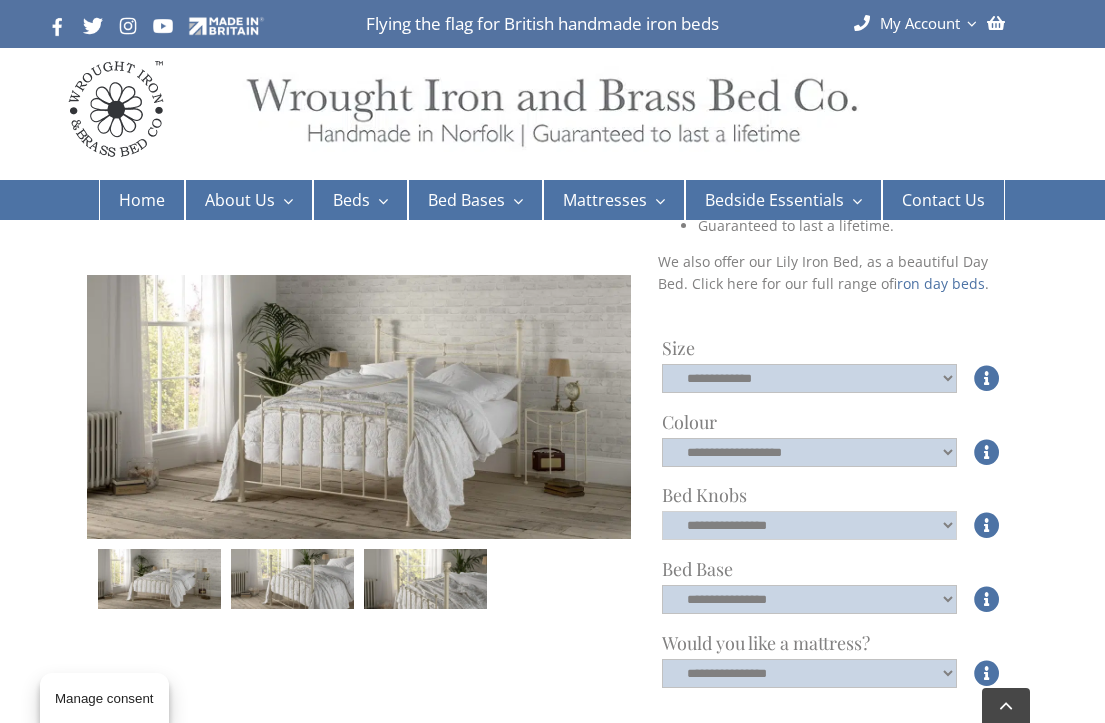 click on "**********" 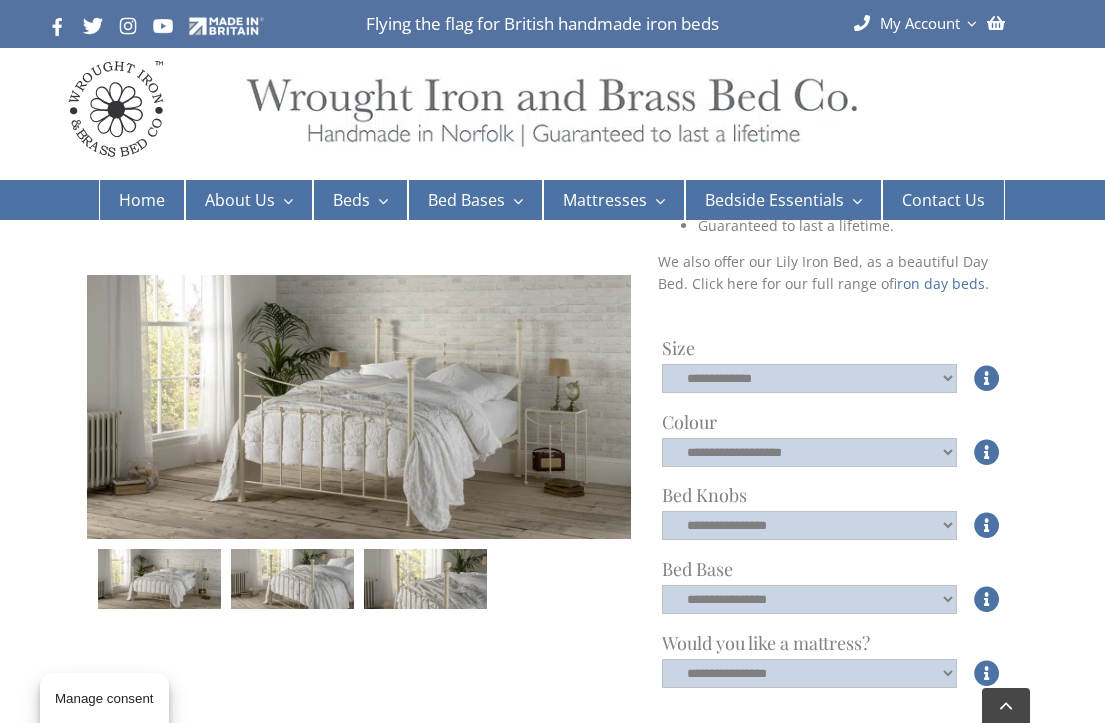click at bounding box center (987, 525) 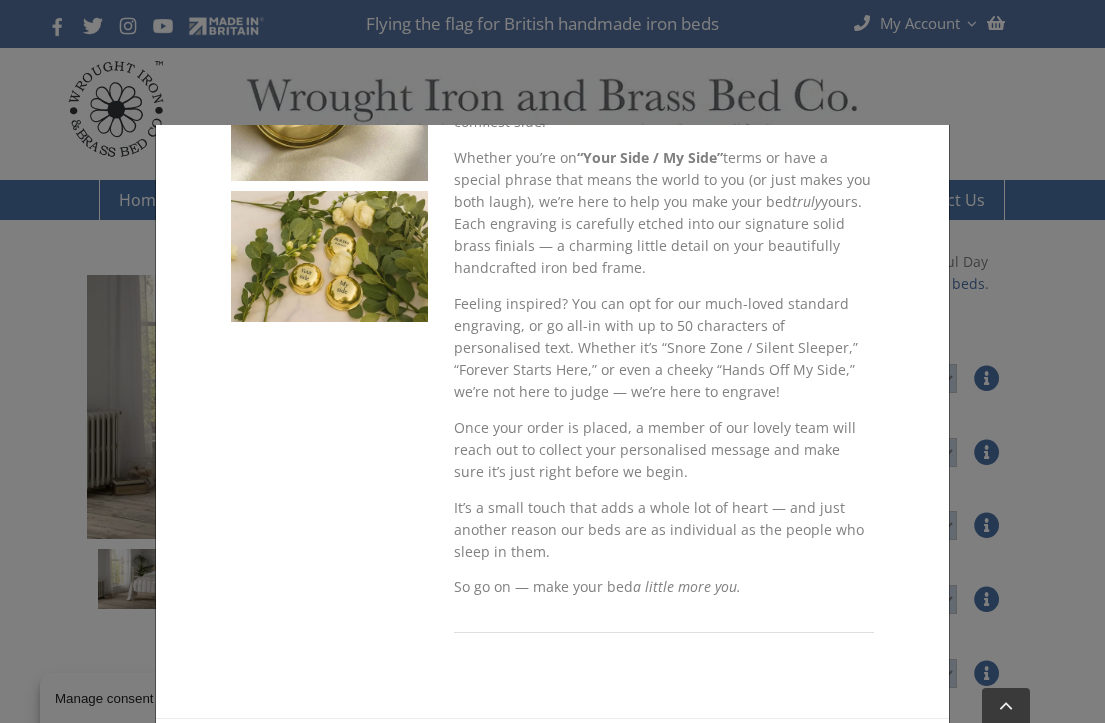 click on "Close" at bounding box center (851, 769) 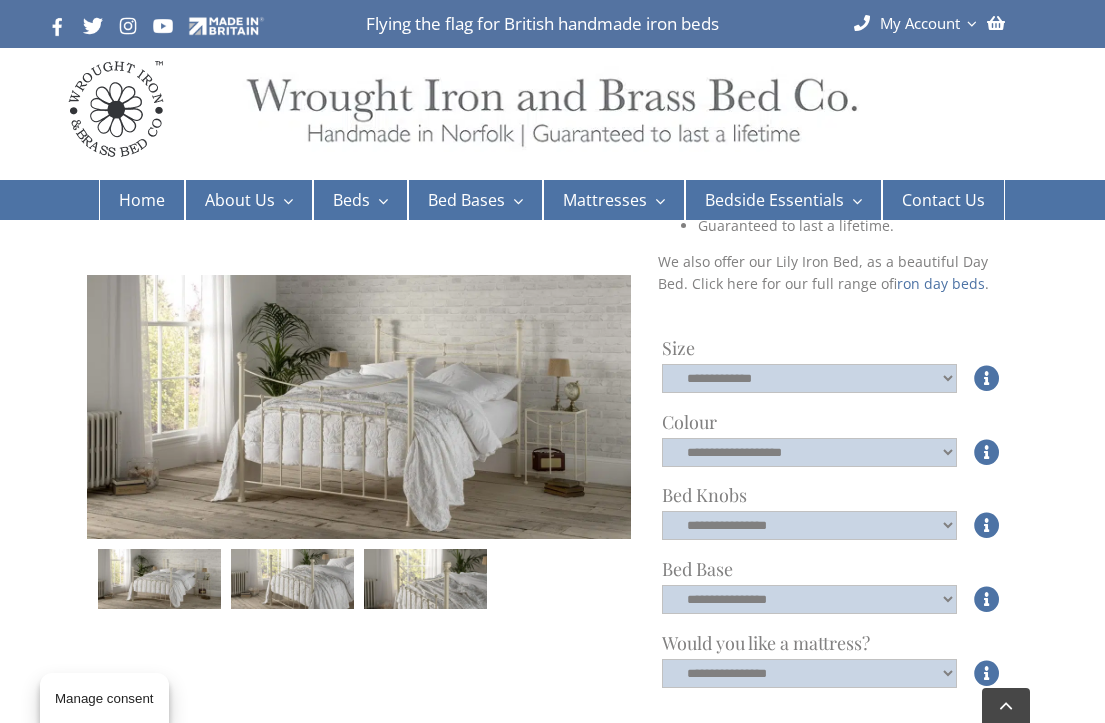 click at bounding box center [987, 525] 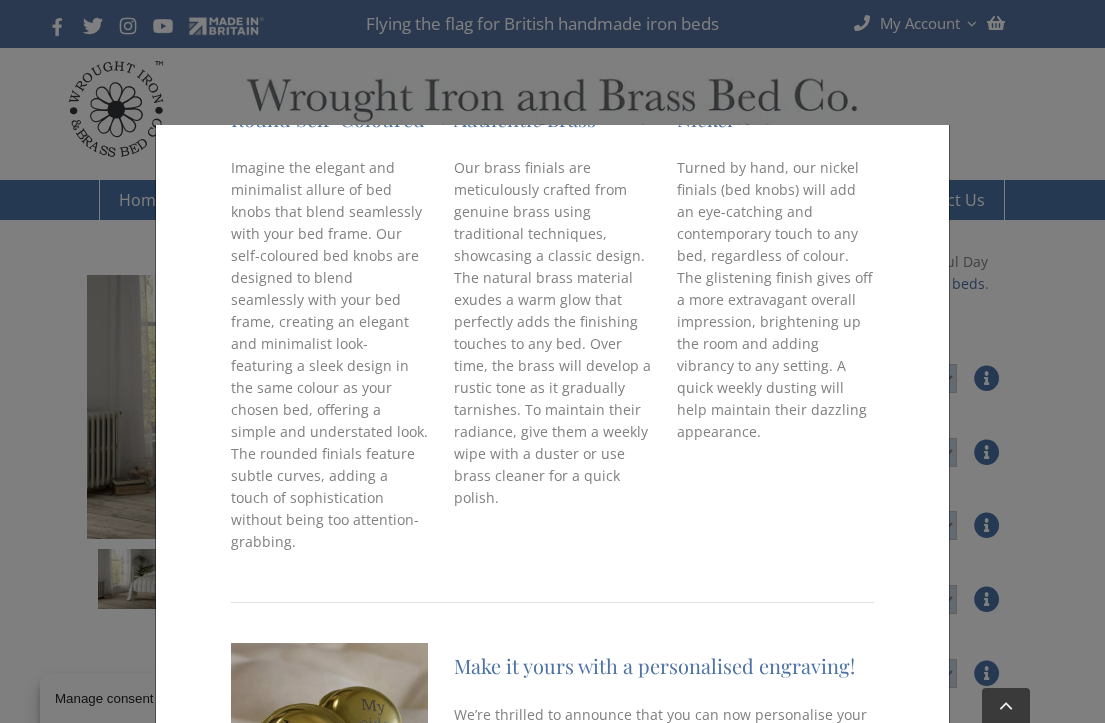 click on "×
Finials
The finishing touch
Personalize your handcrafted bed with our selection of finials (bed knobs) to add the perfect finishing touch to your wrought iron and brass bed. Whether you prefer the sleek, minimalist appeal of self-colour or want to add a touch of glamour with our brass or nickel options, our finials are the perfect way to complete the look. Whether you prefer the clean, simple lines of self-colour or a bit of bling of shimmer and shine with our brass or nickel- our finials are the finishing touch to the look.
Click to enlarge
Round Self-Coloured
Click to enlarge
Authentic Brass
Click to enlarge
Nickel
Make it yours with a personalised engraving!
Whether you’re on  “Your Side / My Side” truly
So go on — make your bed  a little more you.
Close" at bounding box center (552, 361) 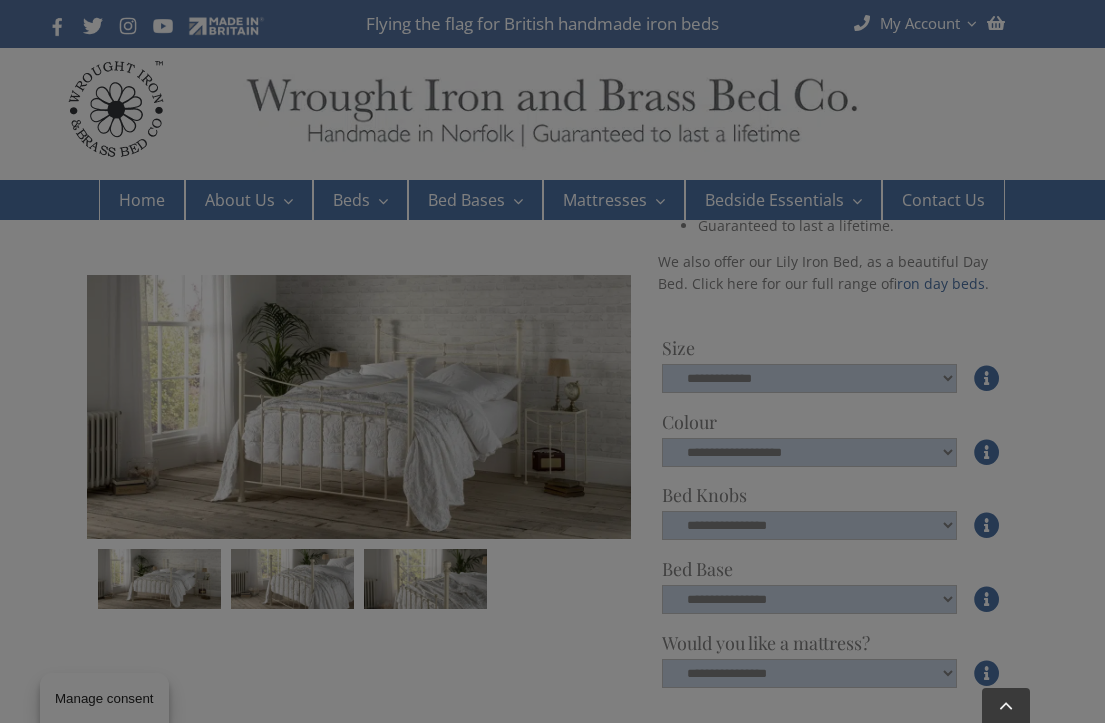 scroll, scrollTop: 641, scrollLeft: 0, axis: vertical 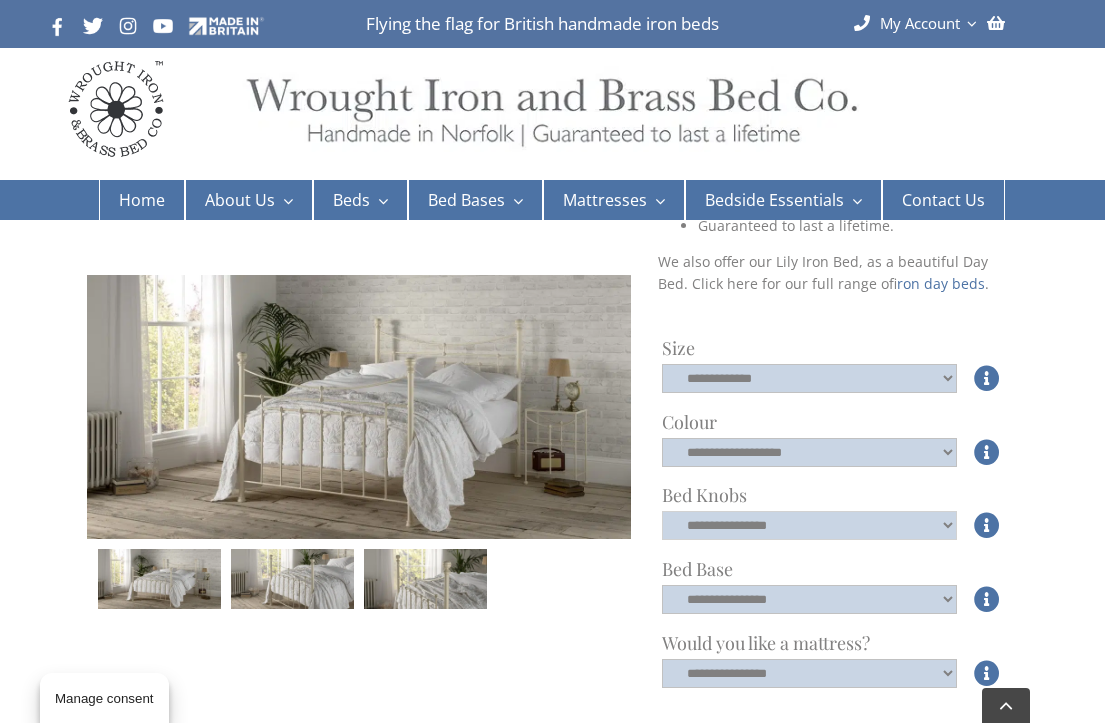 click on "**********" 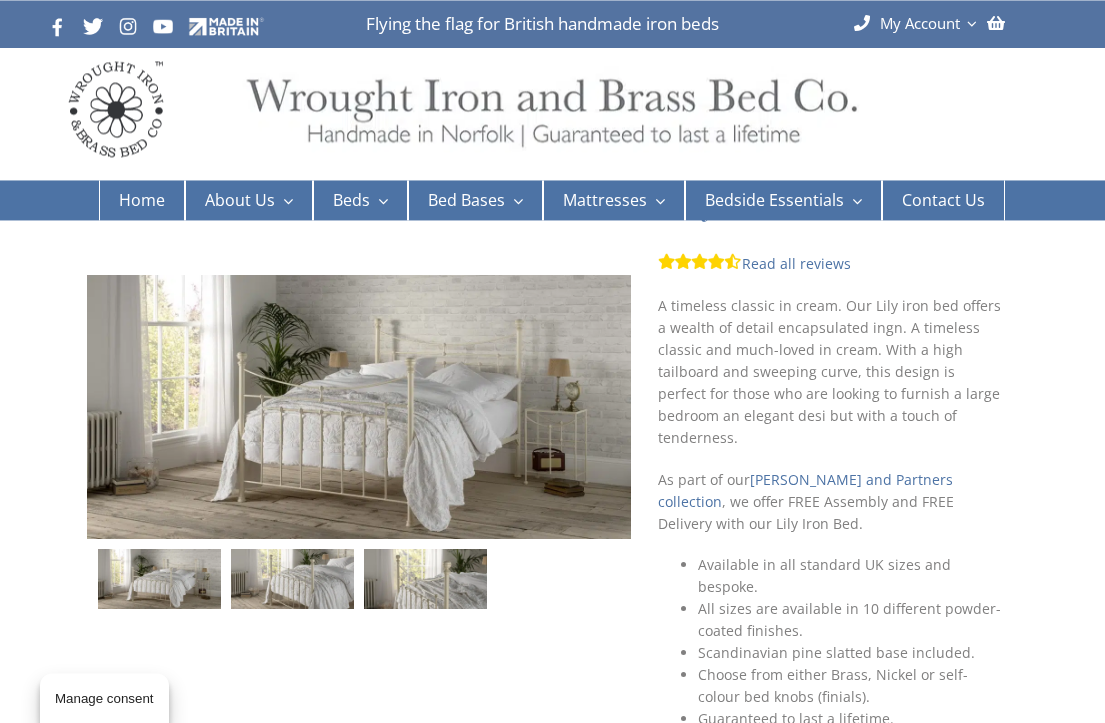 scroll, scrollTop: 86, scrollLeft: 0, axis: vertical 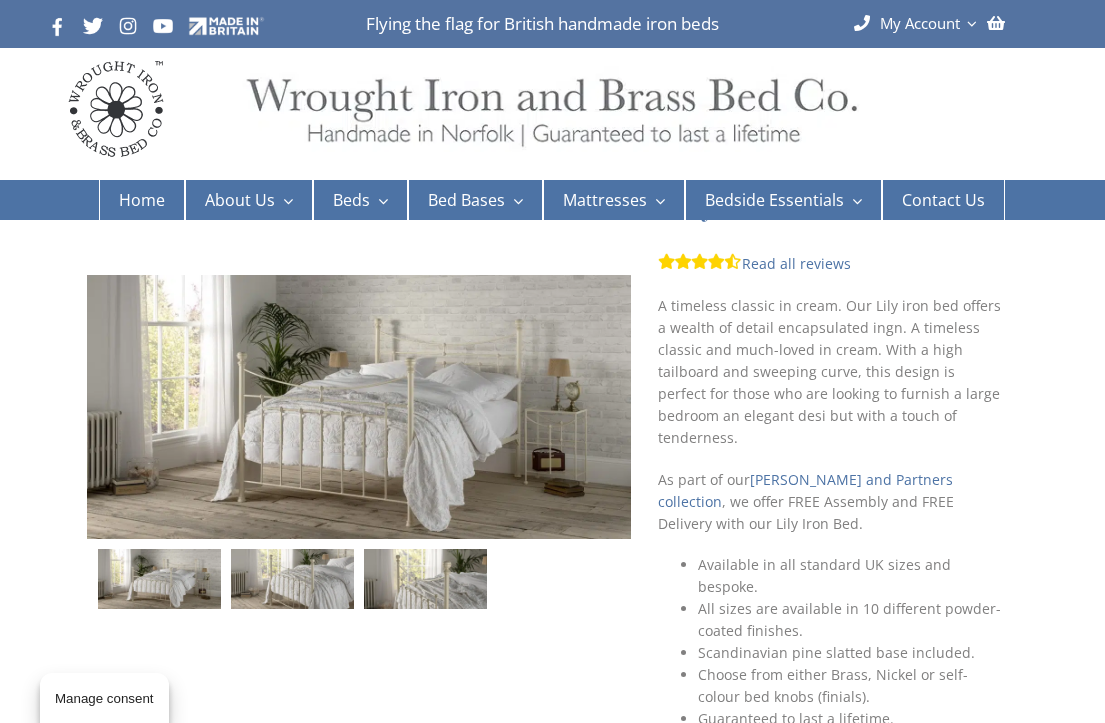 click on "Nickel Beds" at bounding box center [376, 337] 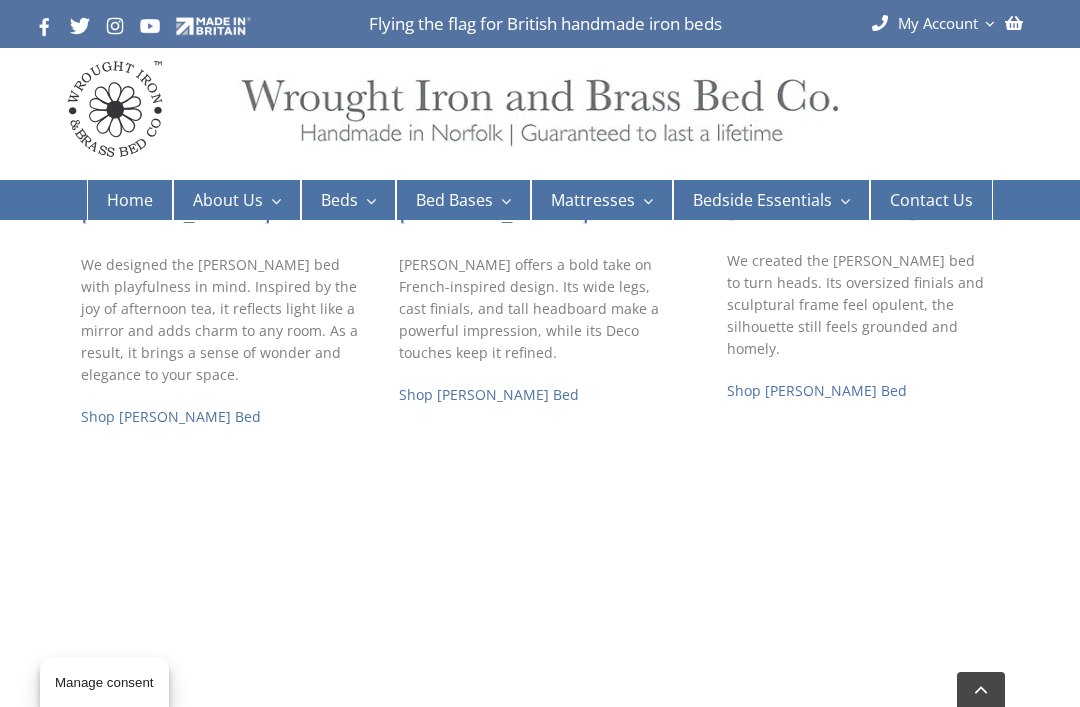scroll, scrollTop: 583, scrollLeft: 0, axis: vertical 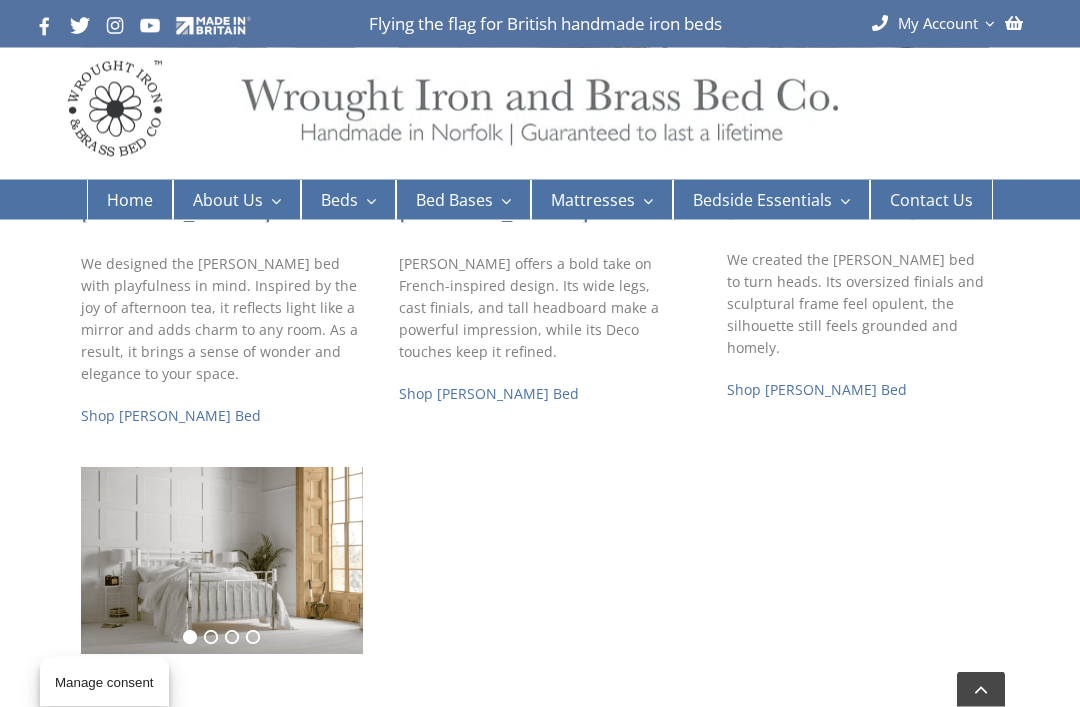 click on "Shop [PERSON_NAME] Bed" at bounding box center (171, 416) 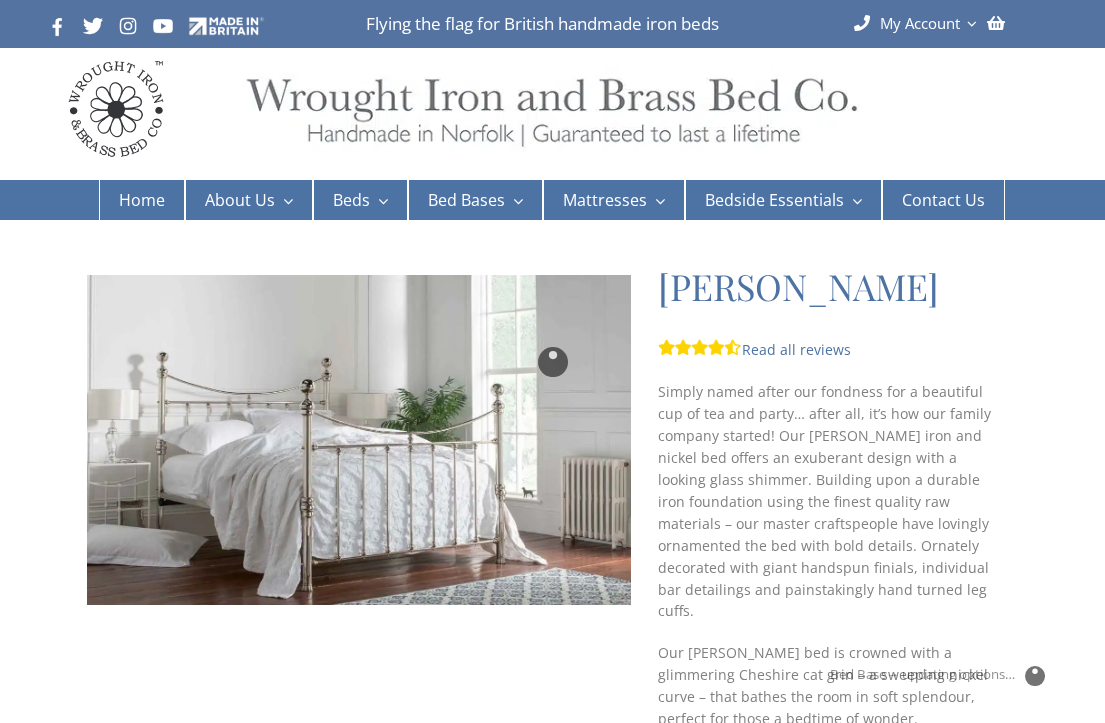 scroll, scrollTop: 3, scrollLeft: 0, axis: vertical 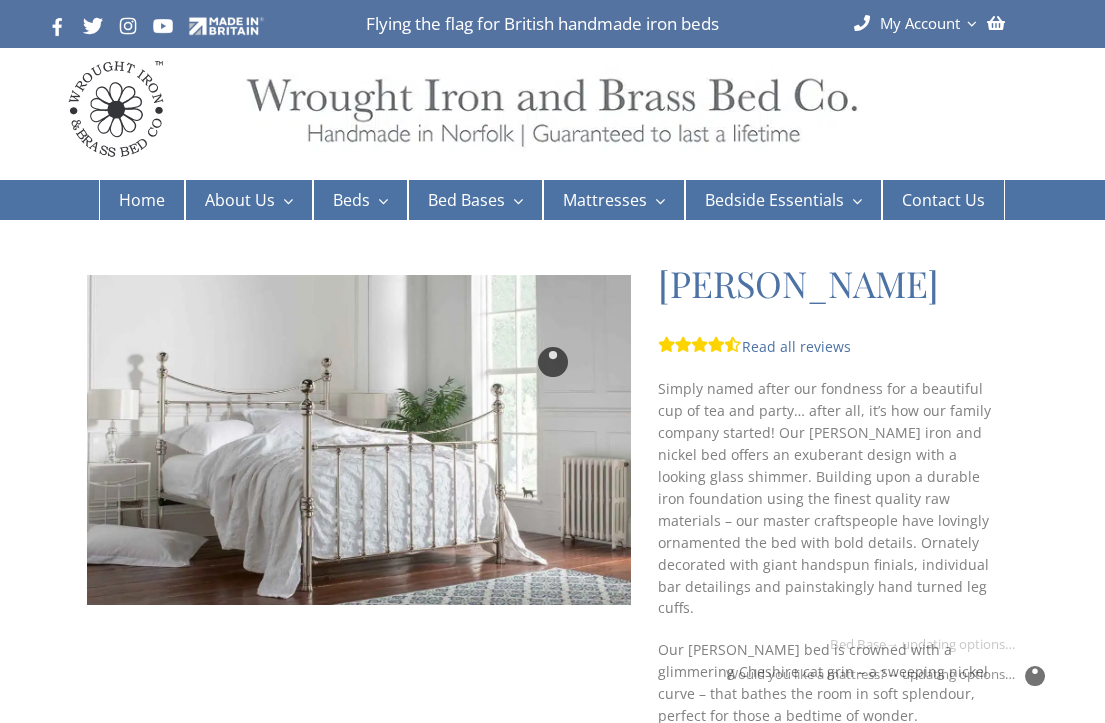 checkbox on "****" 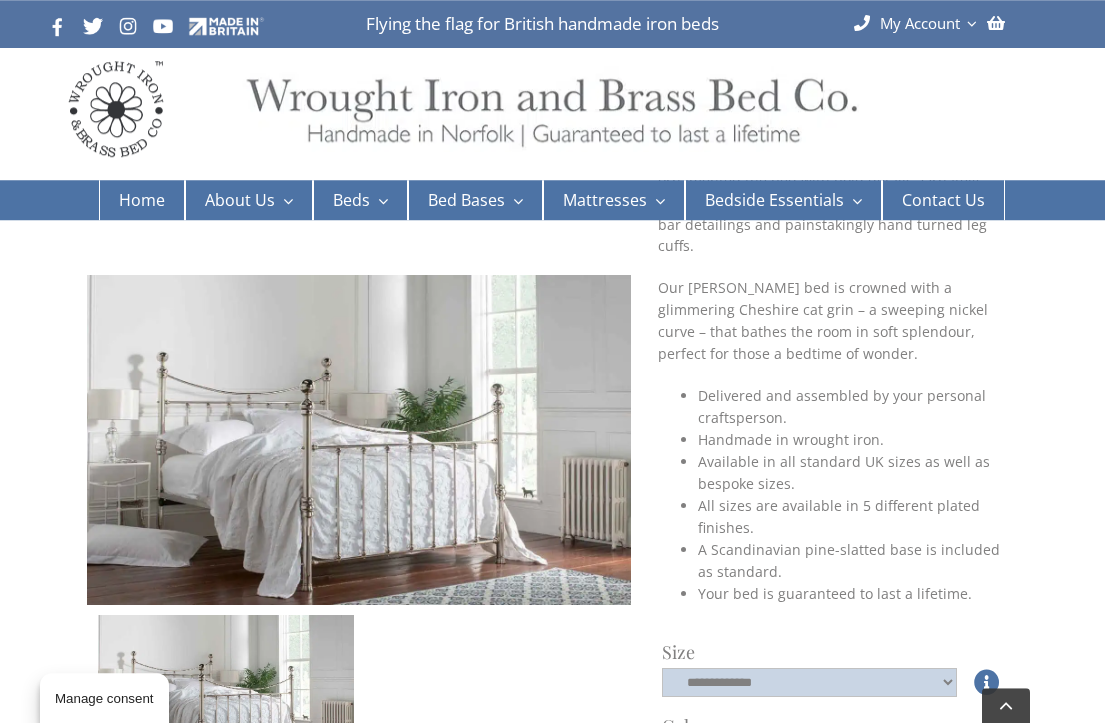 scroll, scrollTop: 365, scrollLeft: 0, axis: vertical 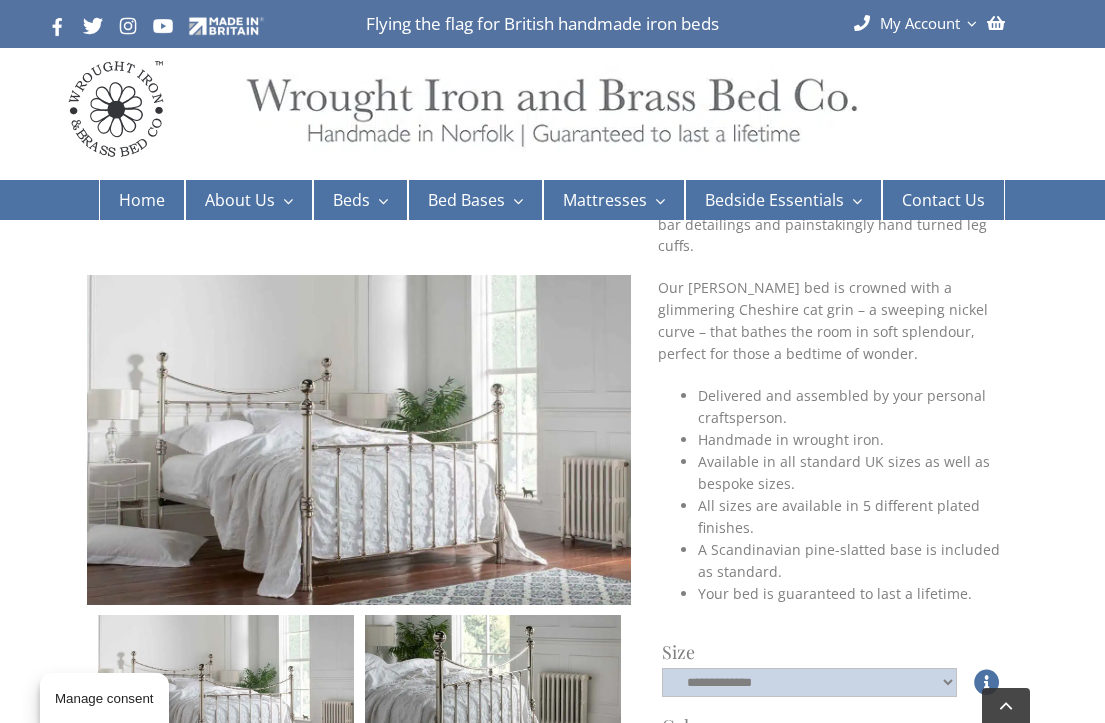 click on "Iron Beds" at bounding box center (369, 275) 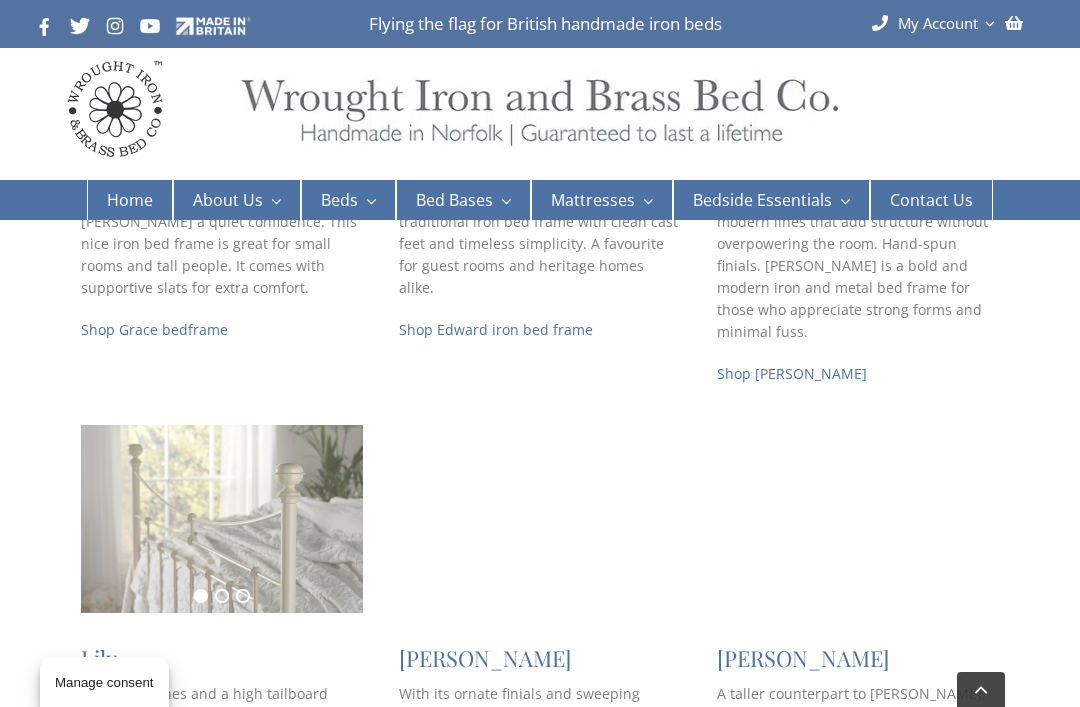 scroll, scrollTop: 1270, scrollLeft: 0, axis: vertical 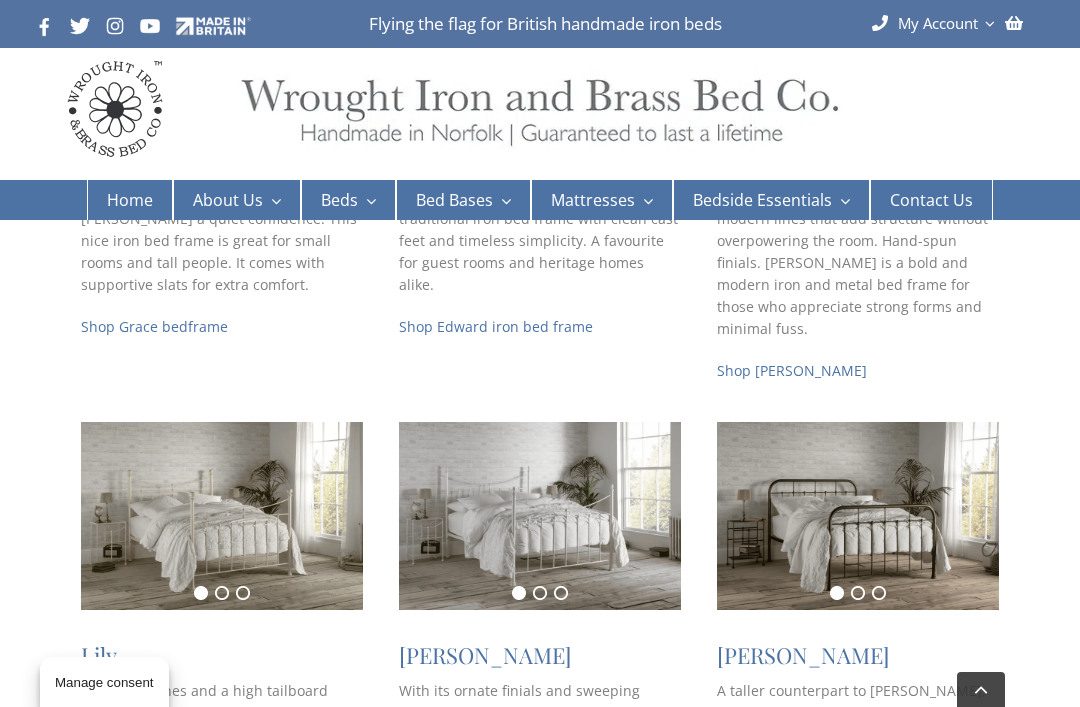 click on "Shop [PERSON_NAME] iron bed frame" at bounding box center (526, 820) 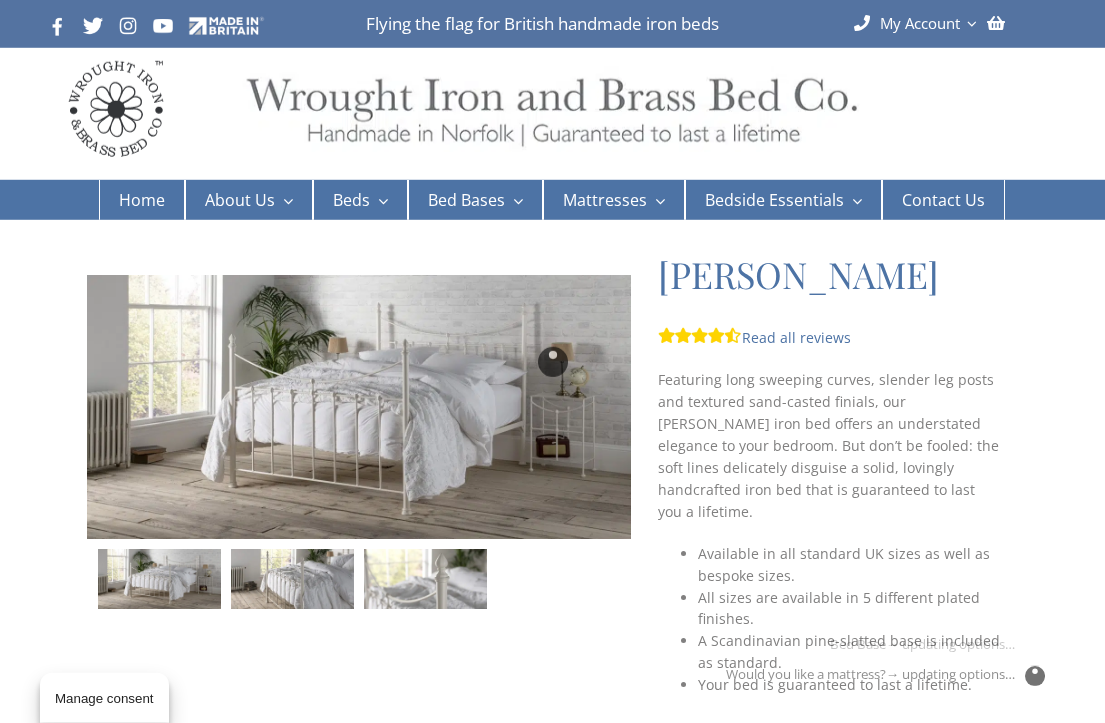 scroll, scrollTop: 13, scrollLeft: 0, axis: vertical 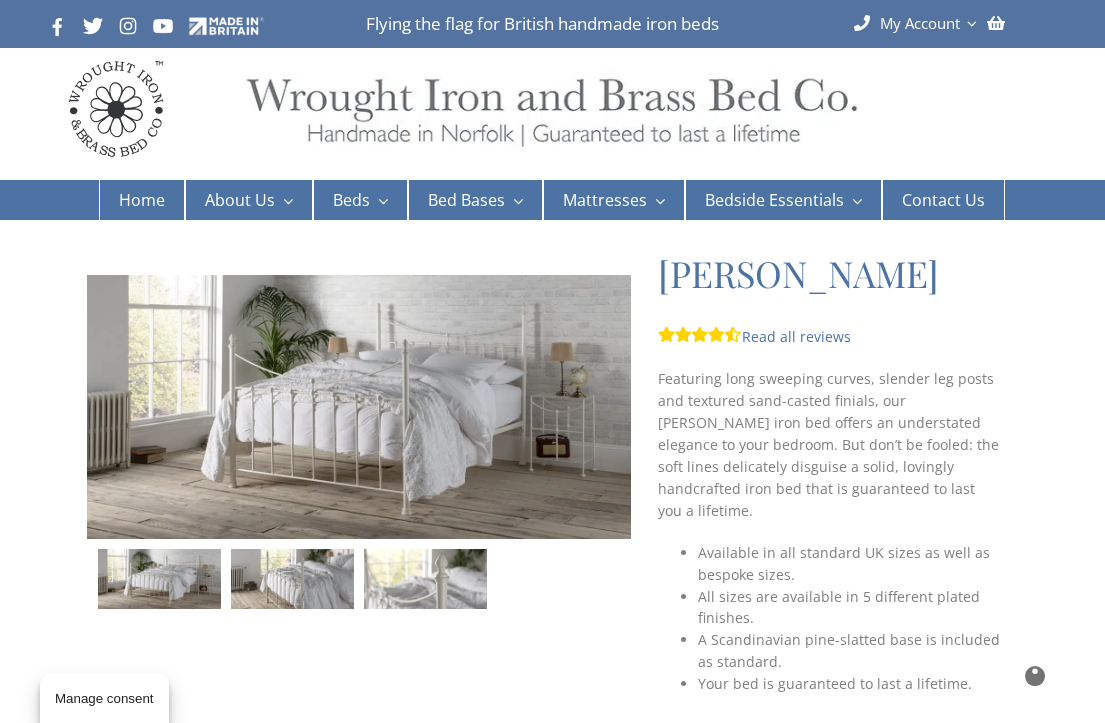 click at bounding box center [552, 361] 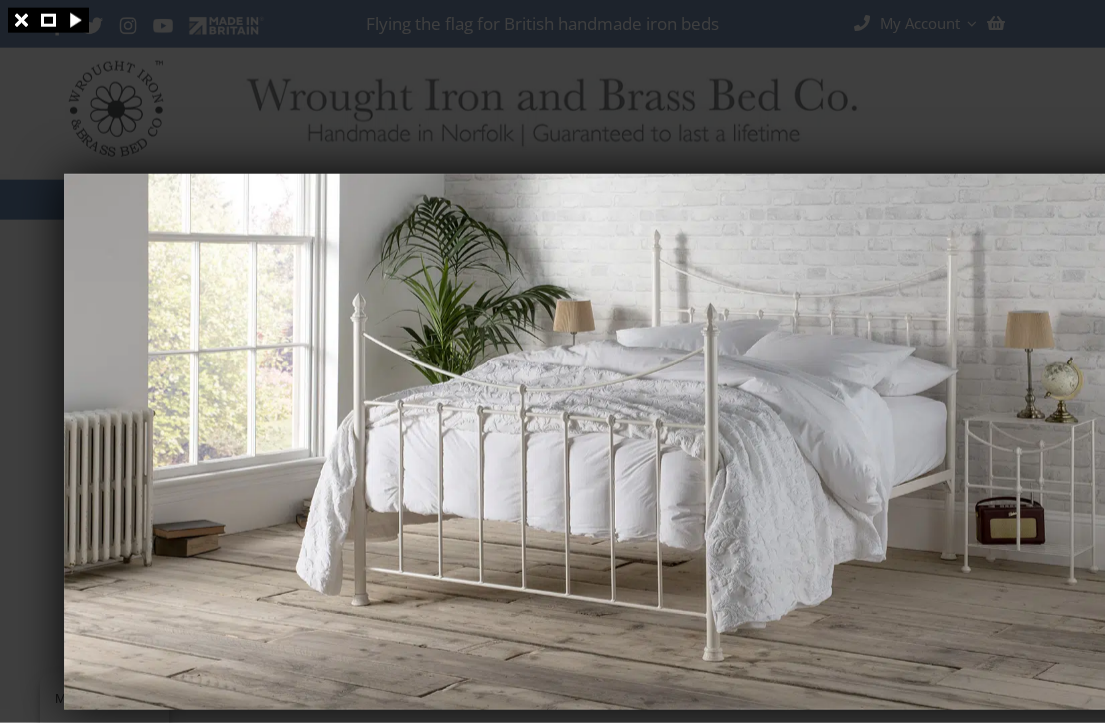 scroll, scrollTop: 0, scrollLeft: 0, axis: both 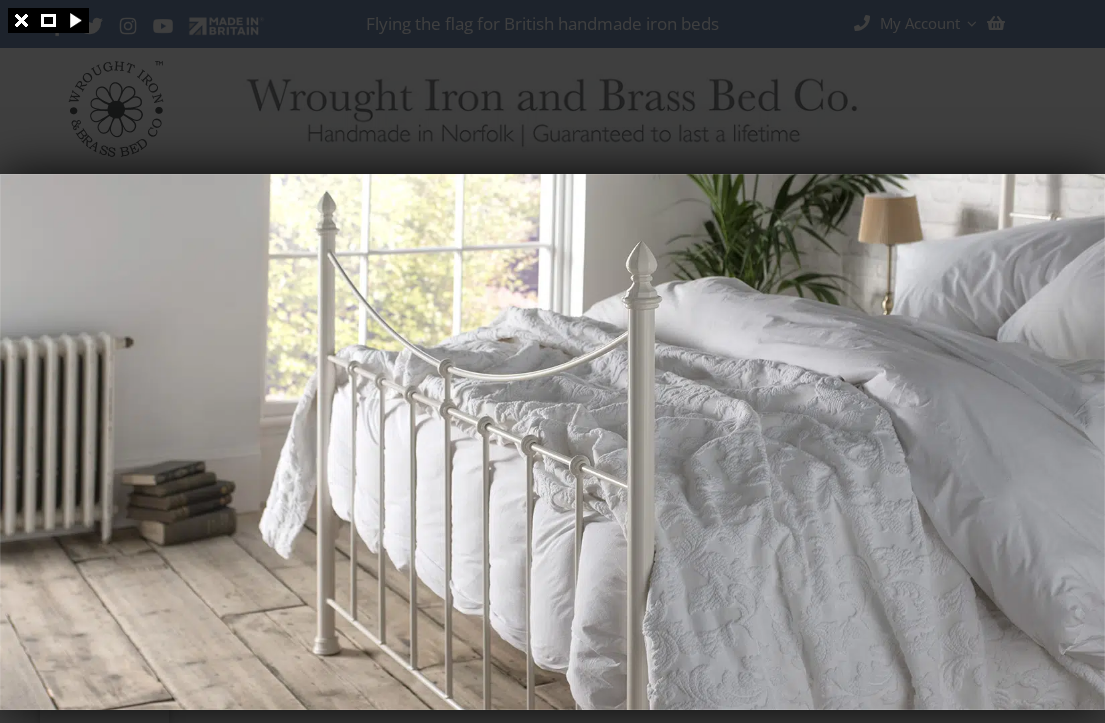 click at bounding box center (552, 442) 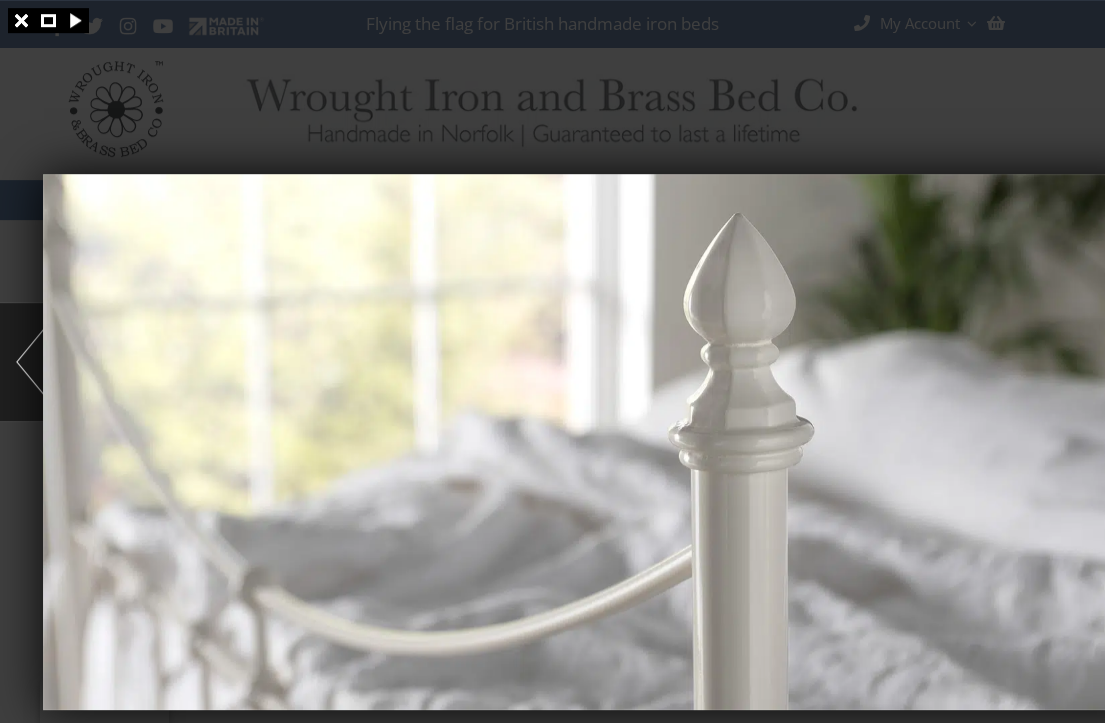 scroll, scrollTop: 97, scrollLeft: 0, axis: vertical 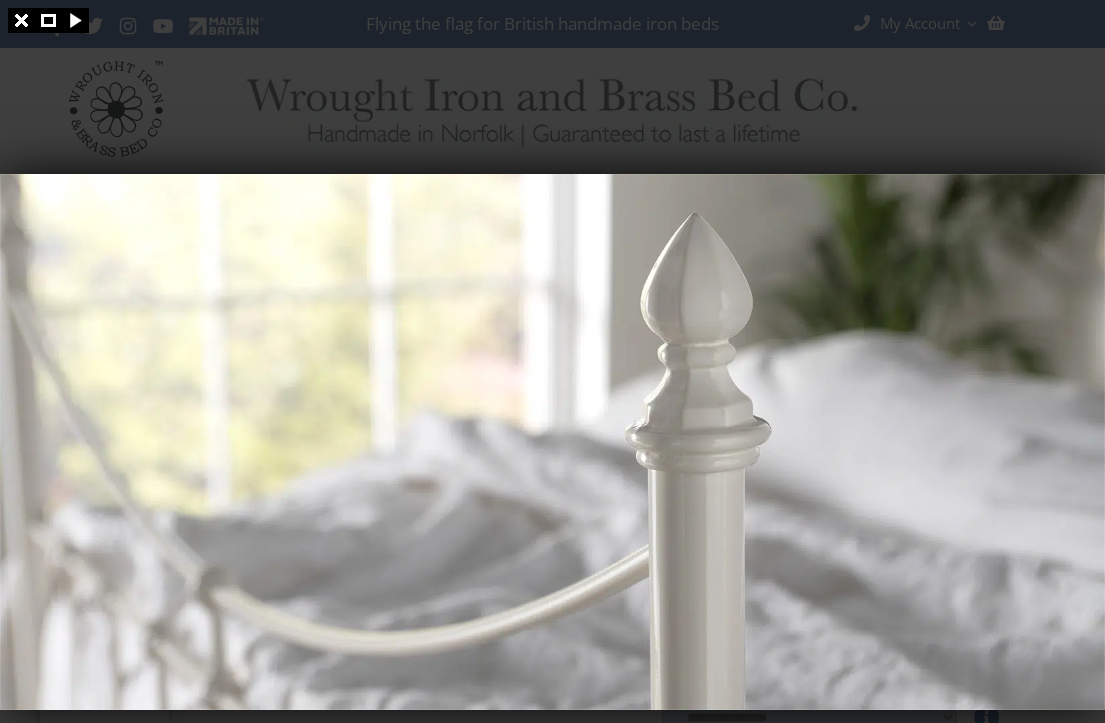 click at bounding box center [552, 361] 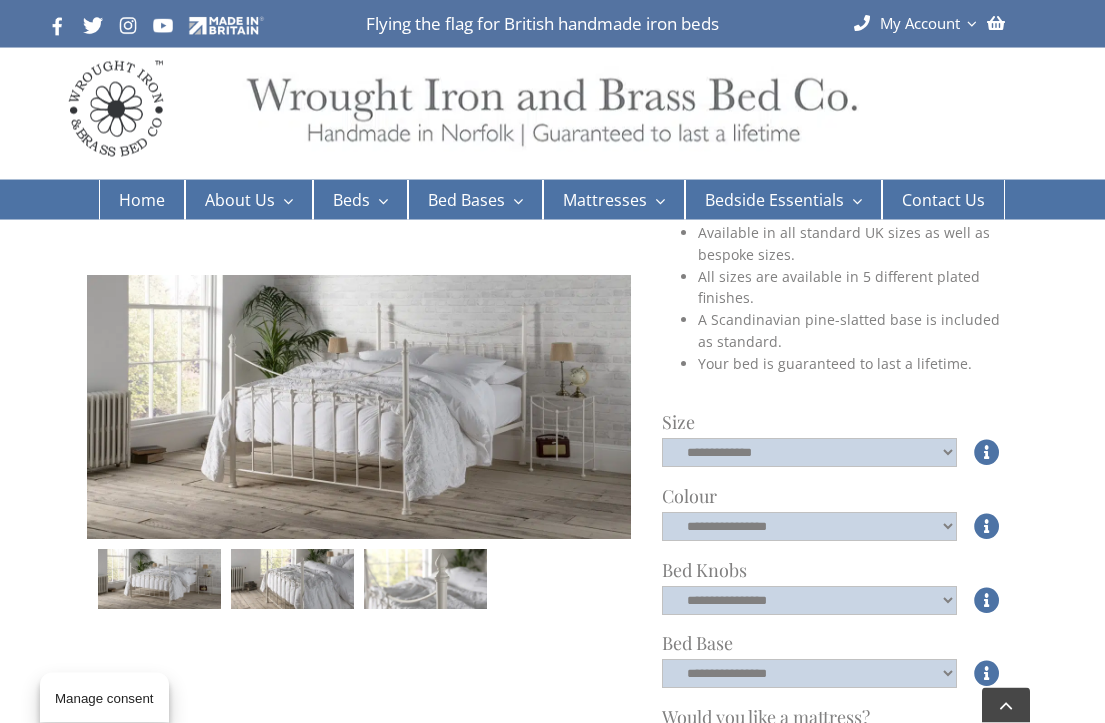 scroll, scrollTop: 346, scrollLeft: 0, axis: vertical 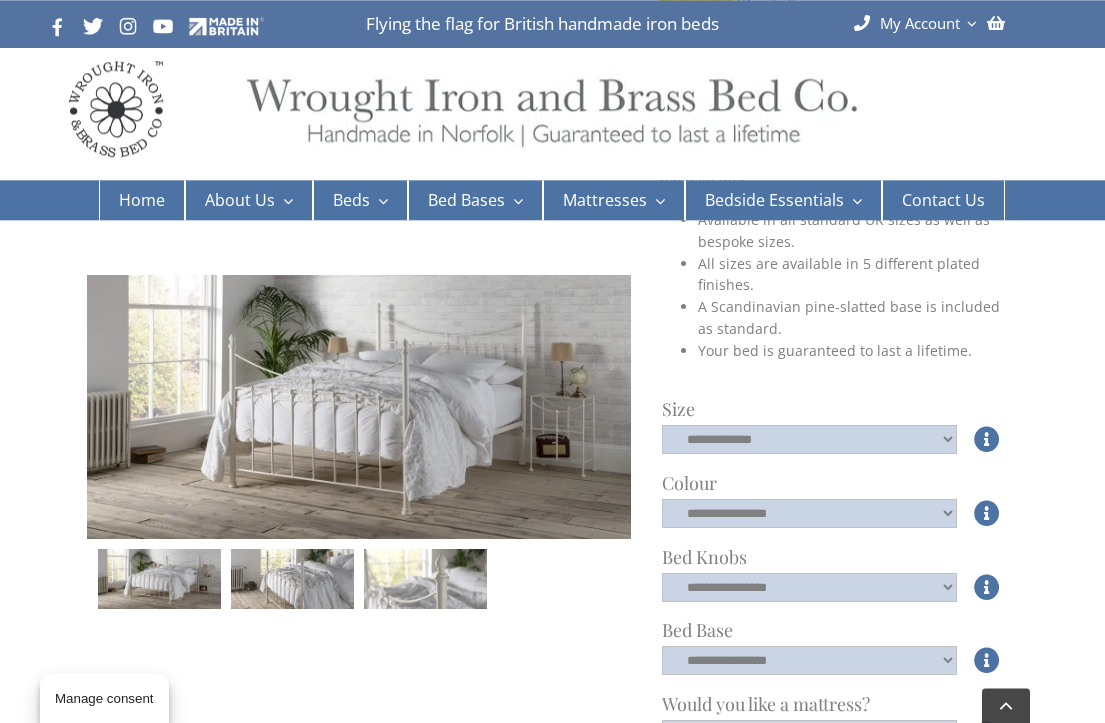 click at bounding box center (987, 513) 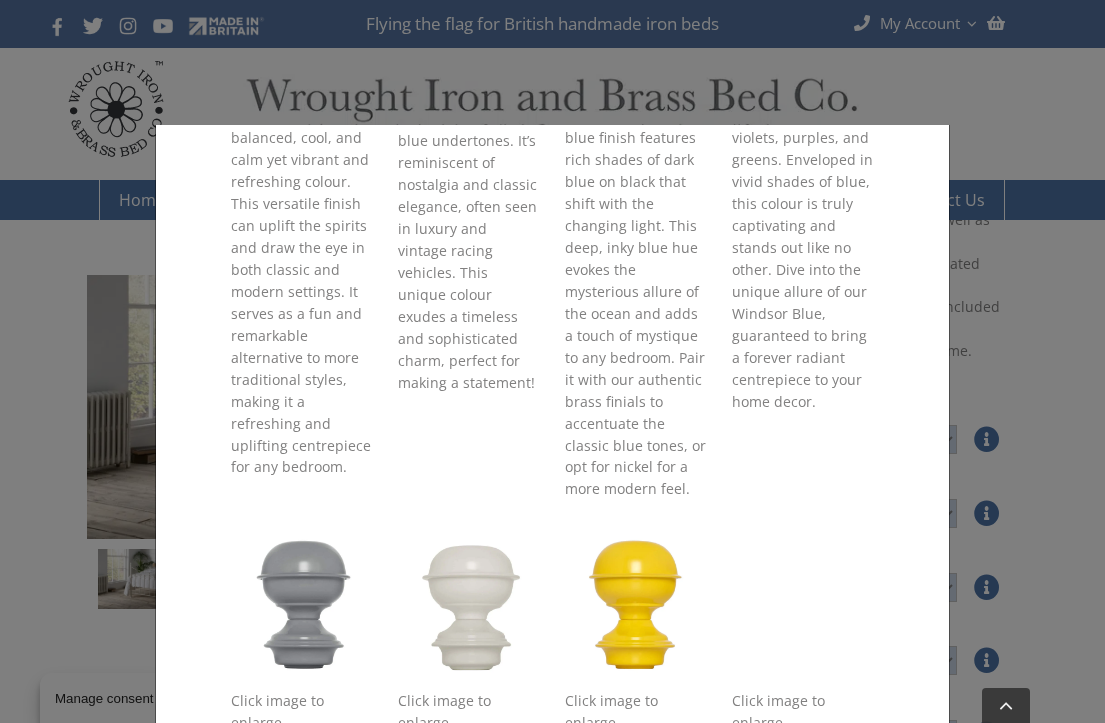 scroll, scrollTop: 2012, scrollLeft: 0, axis: vertical 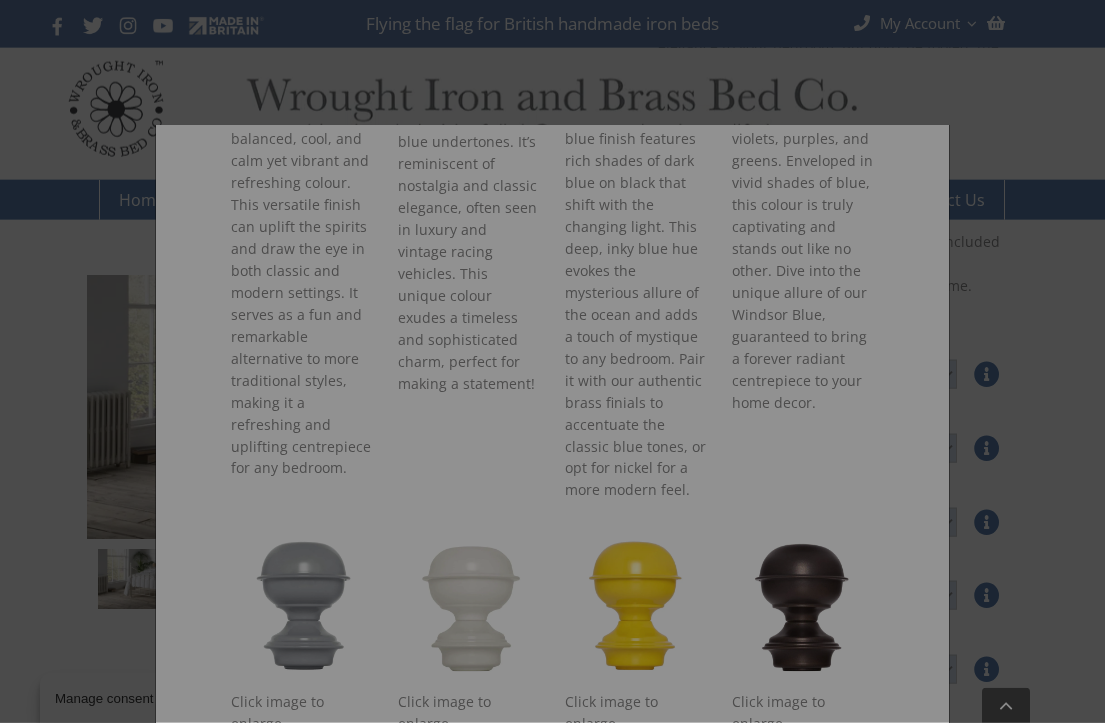 click at bounding box center [552, 361] 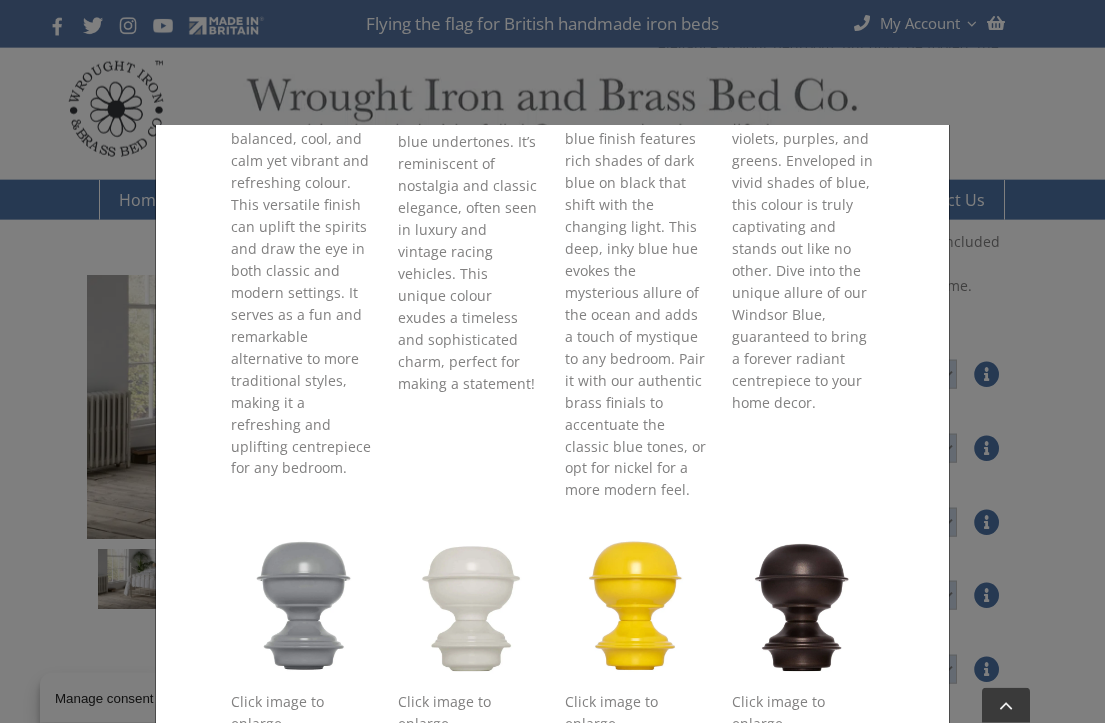 click on "×
Colours
Make a statement
Individually crafted to your specifications, our wrought iron and brass beds are more than just furniture- they reflect your unique home aesthetic. Whether you prefer the timeless and elegant allure of a classic black iron bed or the vibrant and refreshing appeal of mint green, our extensive range of colours allows you to create the bed you’ve always envisioned with a personal touch that’s all your own.
Looking for a sample to help with your decision? Made from iron and powder coated to offer a true reflection of the colour you desire and priced at £10 each. Contact our showroom team at  01485 542516  to order one of our lovely colour samples!
Click image to enlarge
Ivory
Click image to enlarge
Cream
Click image to enlarge
Black
Click image to enlarge
Mint Green
Click image to enlarge
British Racing Green" at bounding box center [552, 361] 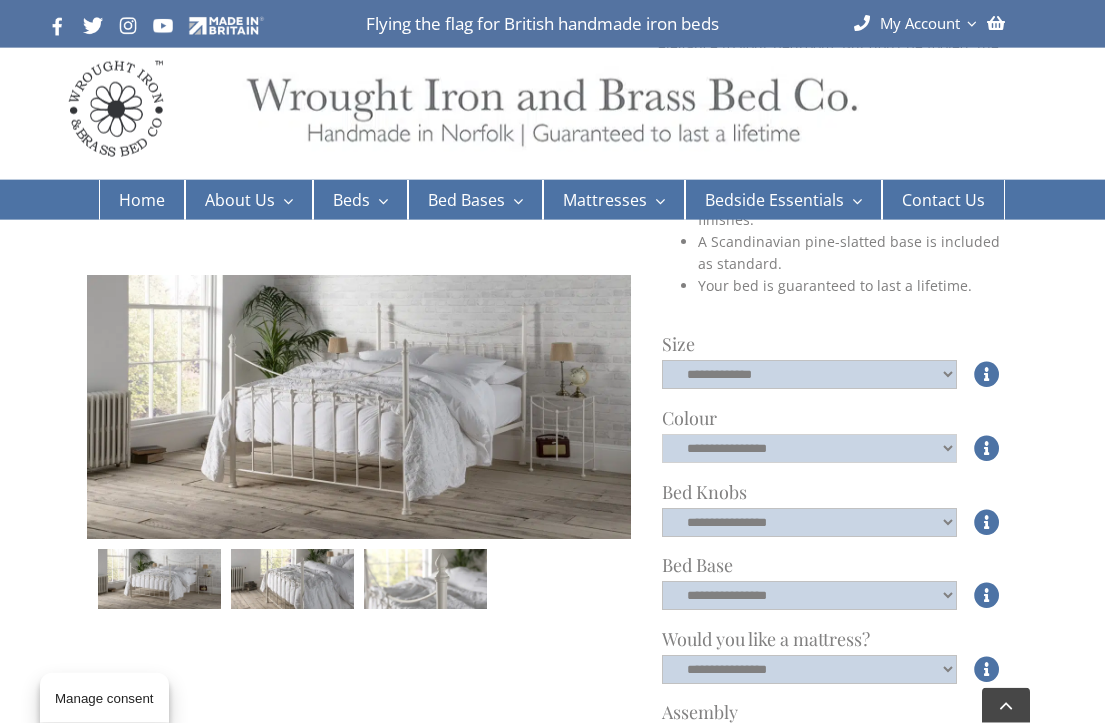 click on "**********" 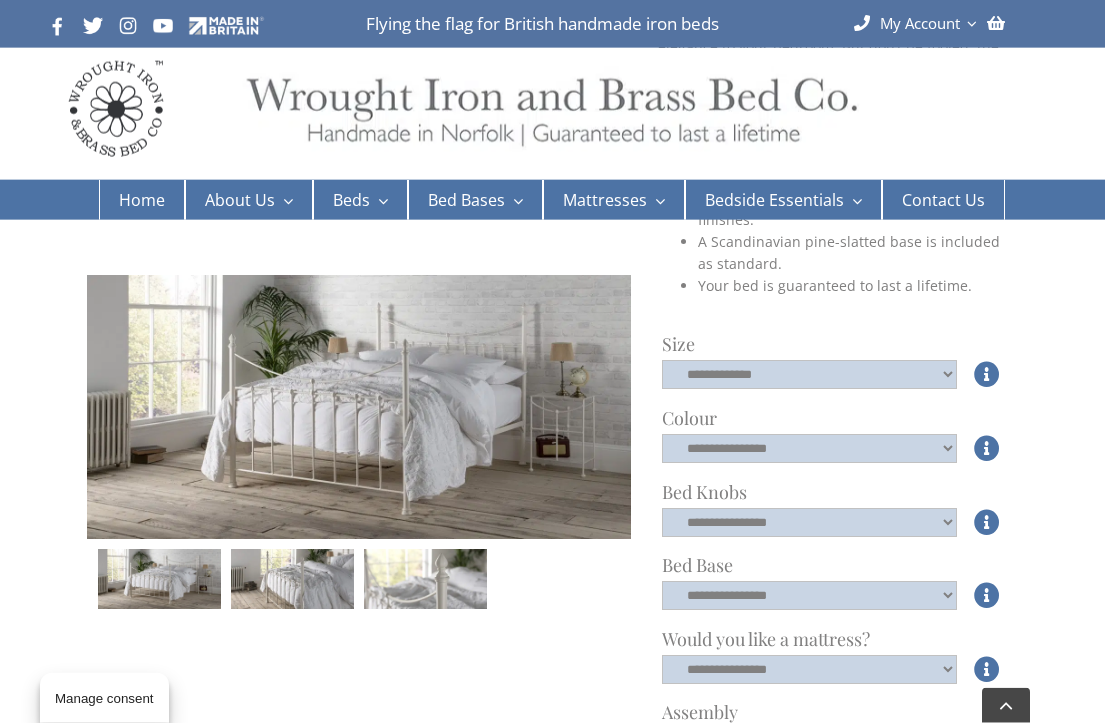 click at bounding box center [987, 448] 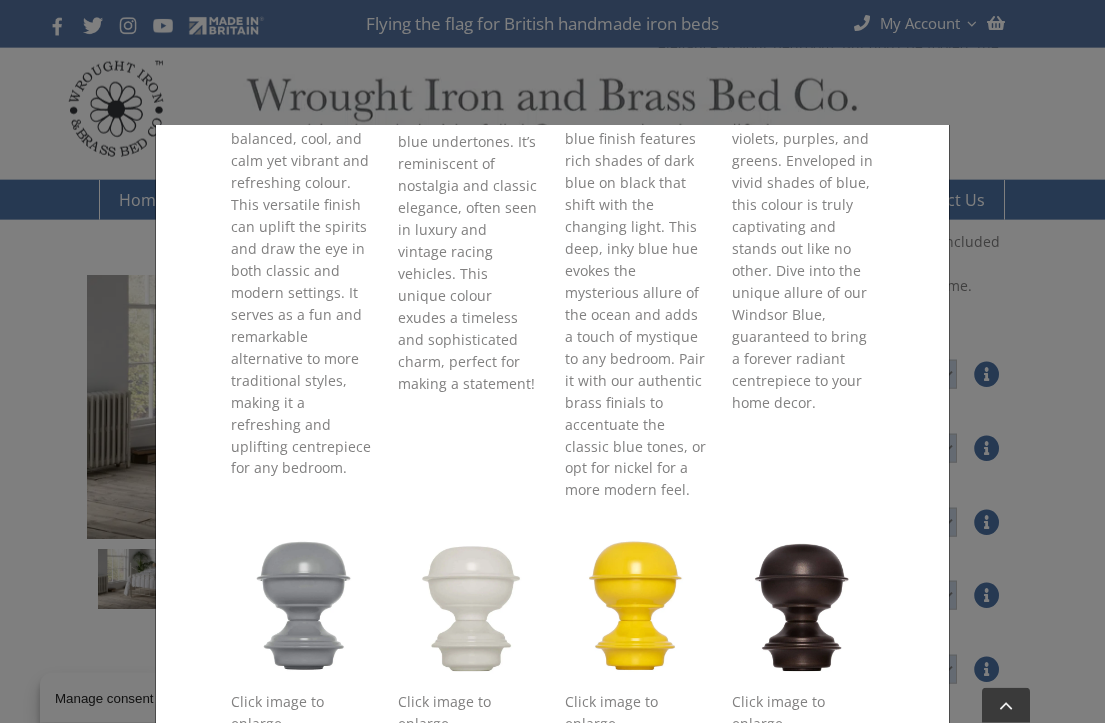 scroll, scrollTop: 1896, scrollLeft: 0, axis: vertical 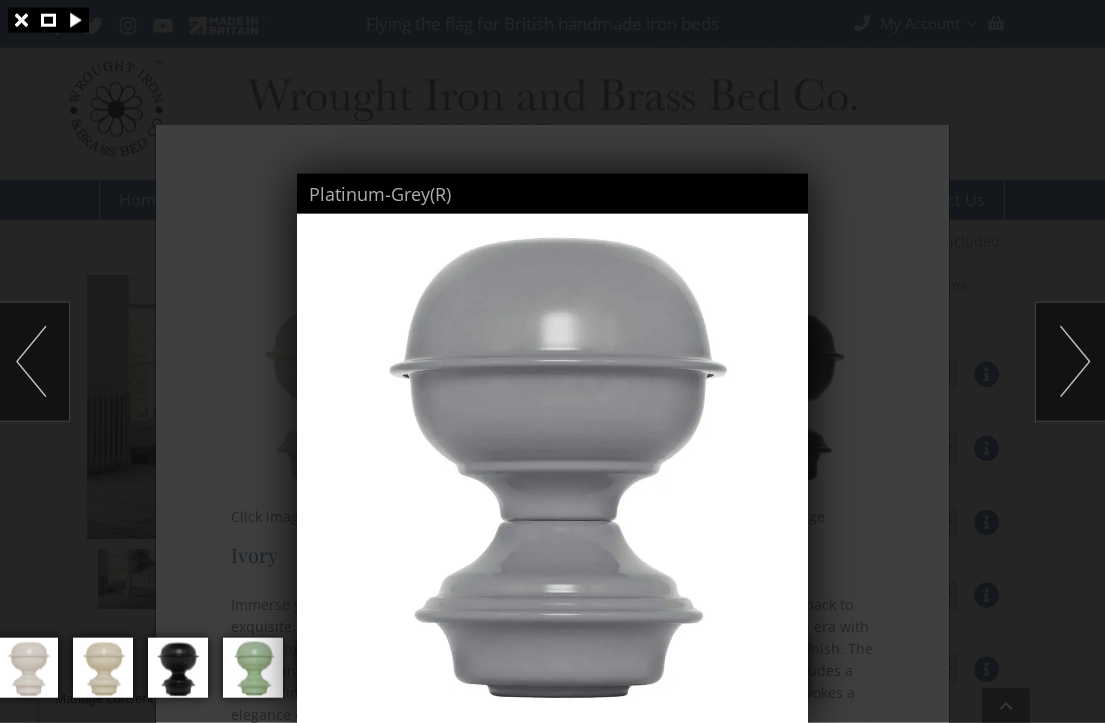 click at bounding box center [552, 361] 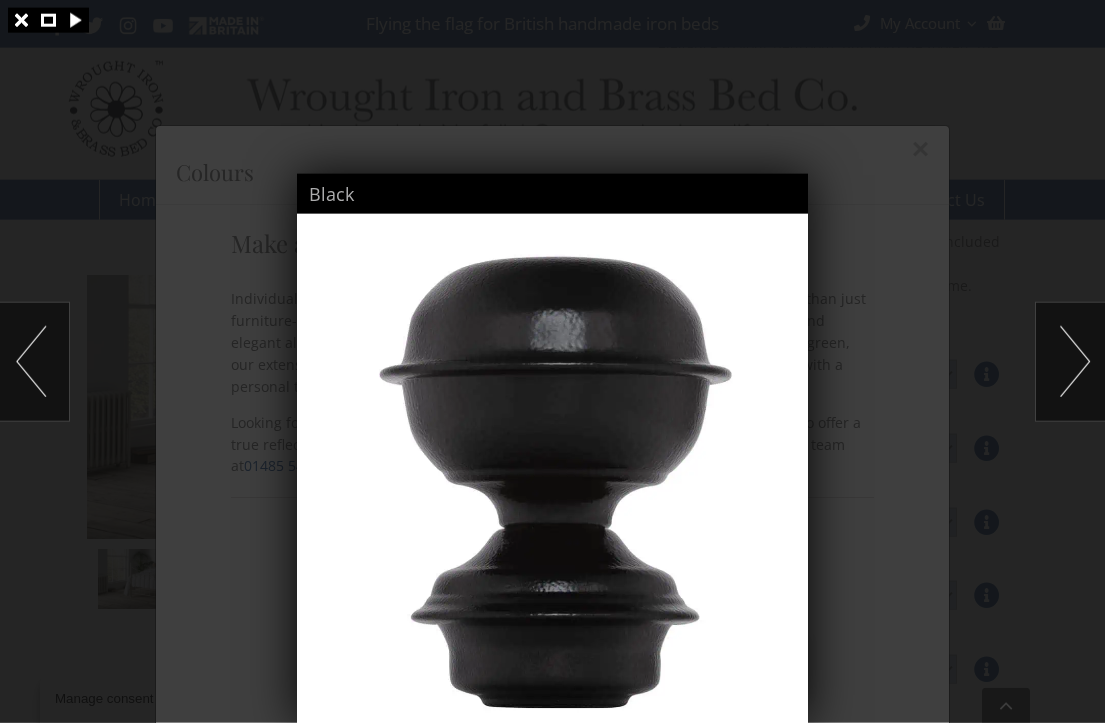 scroll, scrollTop: 0, scrollLeft: 0, axis: both 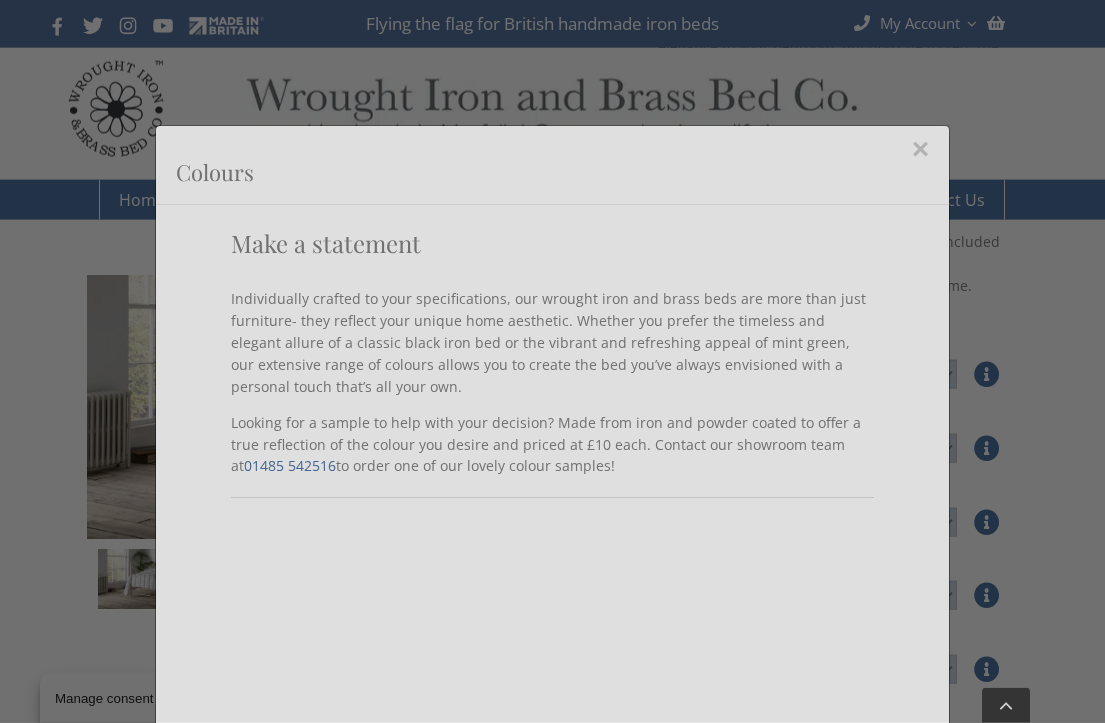 click at bounding box center (552, 361) 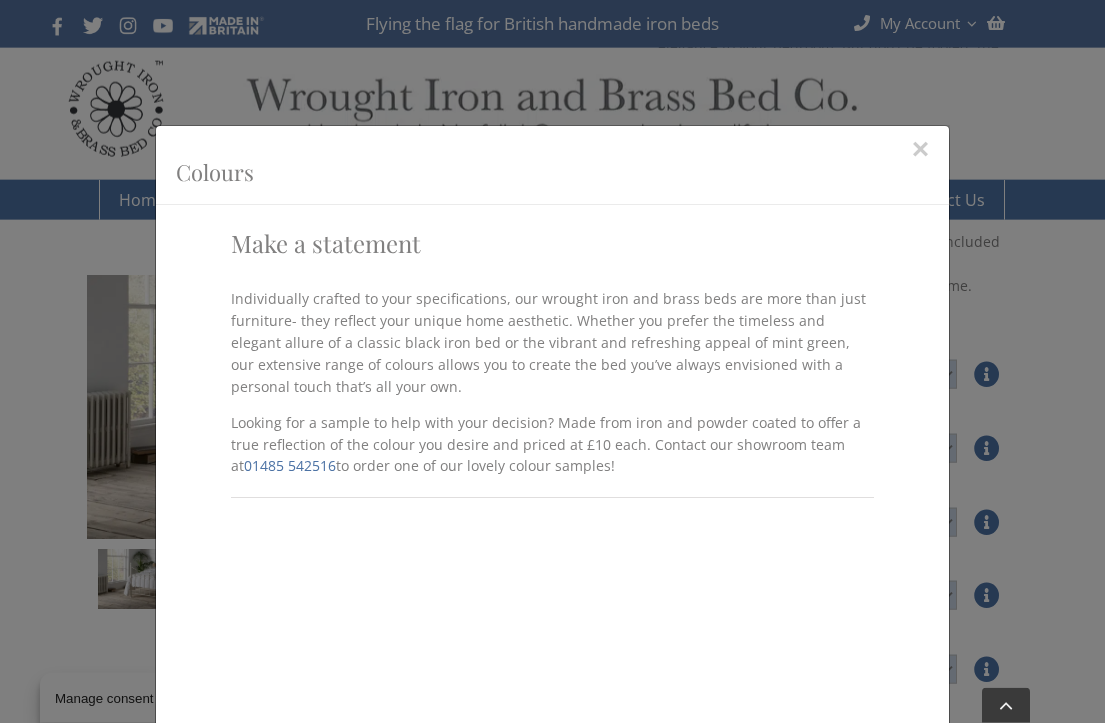 scroll, scrollTop: 0, scrollLeft: 0, axis: both 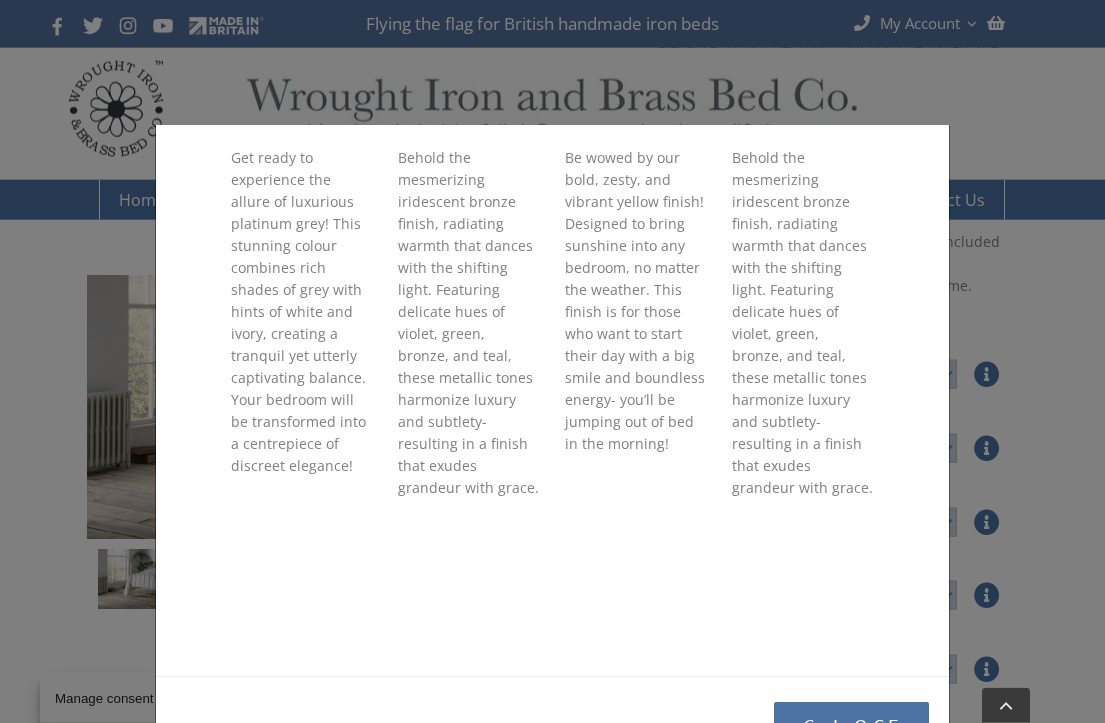 click on "Close" at bounding box center (851, 727) 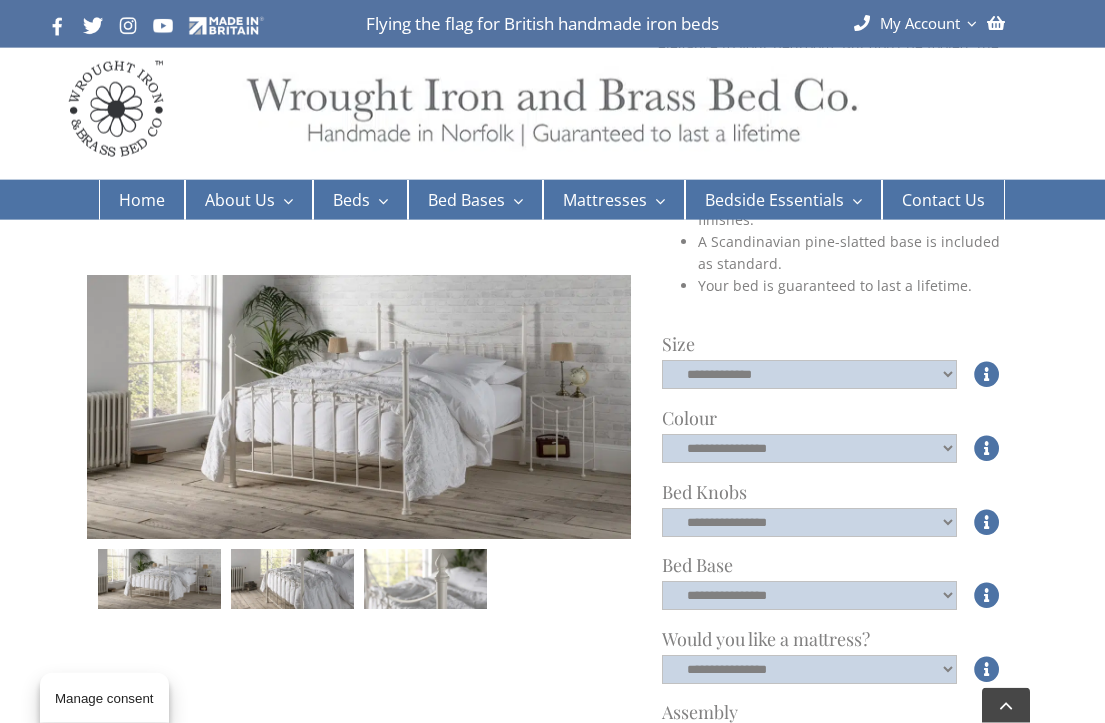 click at bounding box center (987, 522) 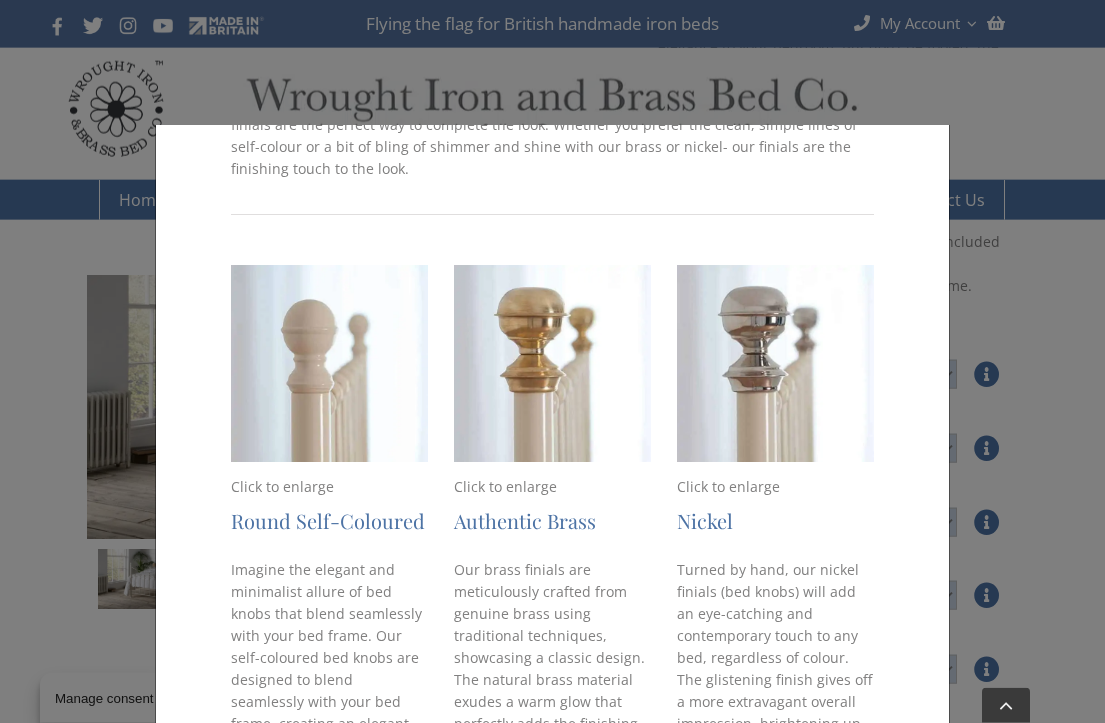 scroll, scrollTop: 233, scrollLeft: 0, axis: vertical 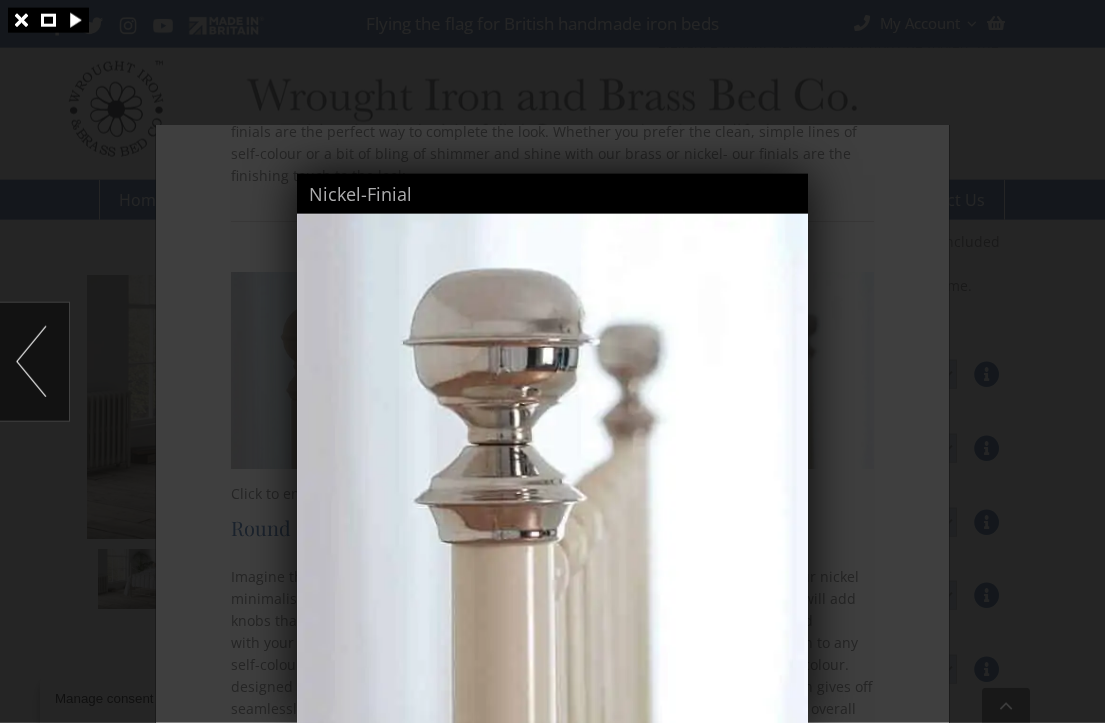 click at bounding box center [552, 361] 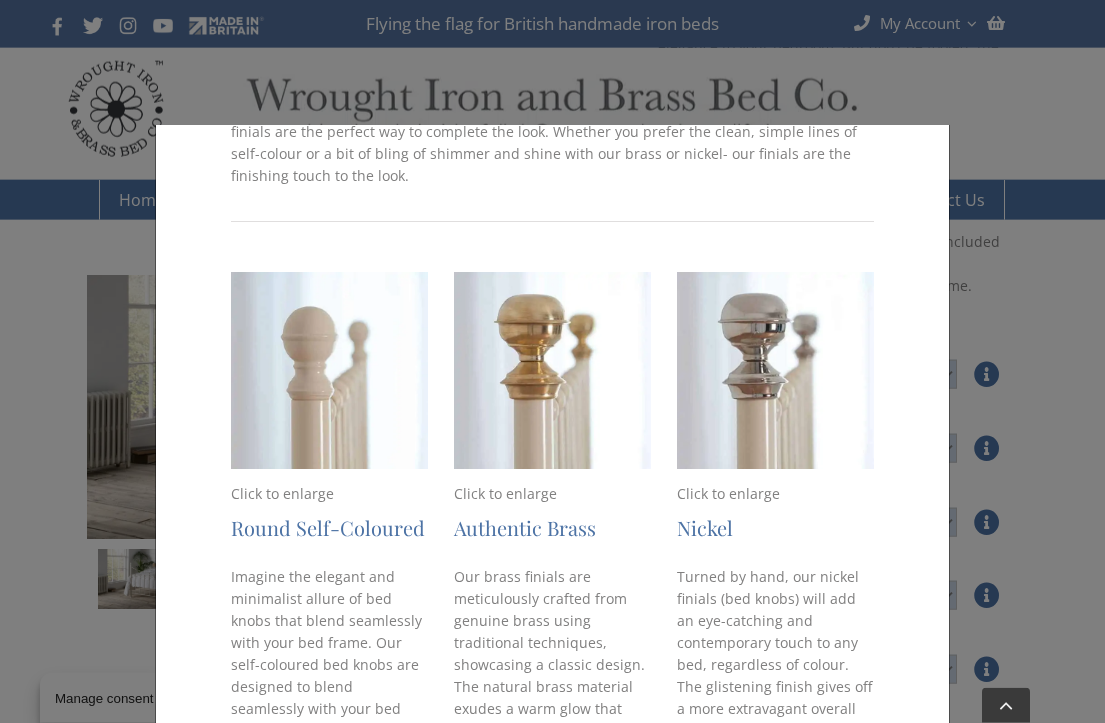 click on "×
Finials
The finishing touch
Personalize your handcrafted bed with our selection of finials (bed knobs) to add the perfect finishing touch to your wrought iron and brass bed. Whether you prefer the sleek, minimalist appeal of self-colour or want to add a touch of glamour with our brass or nickel options, our finials are the perfect way to complete the look. Whether you prefer the clean, simple lines of self-colour or a bit of bling of shimmer and shine with our brass or nickel- our finials are the finishing touch to the look.
Click to enlarge
Round Self-Coloured
Click to enlarge
Authentic Brass
Click to enlarge
Nickel
Make it yours with a personalised engraving!
Whether you’re on  “Your Side / My Side” truly
So go on — make your bed  a little more you.
Close" at bounding box center (552, 361) 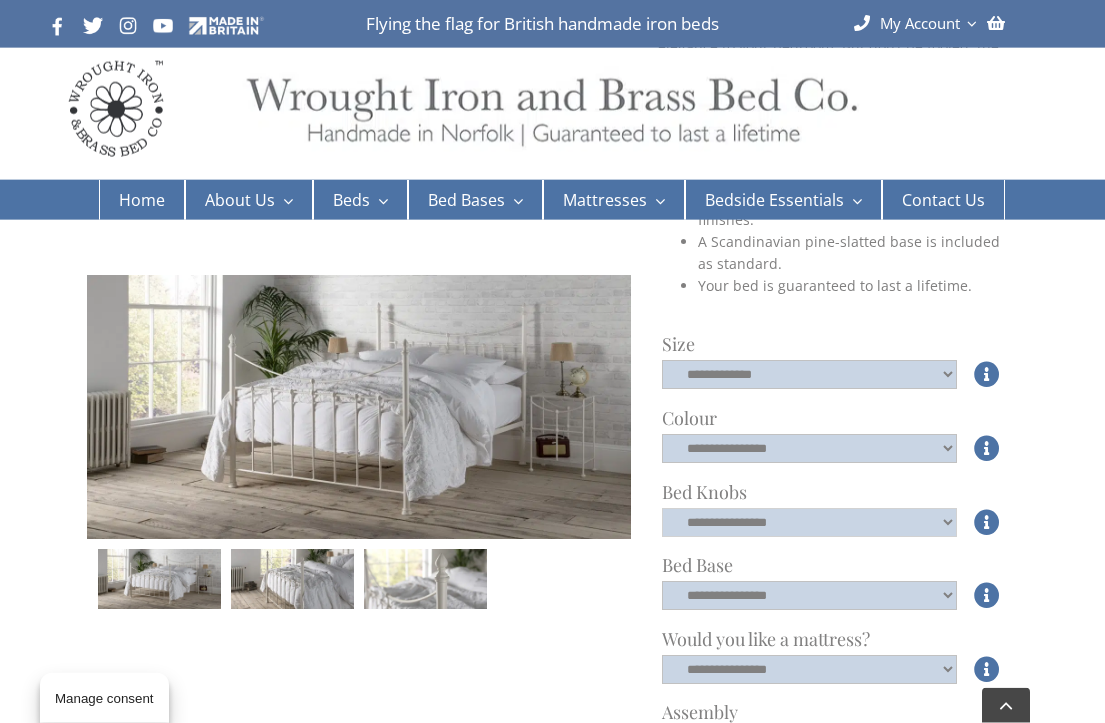 click on "**********" 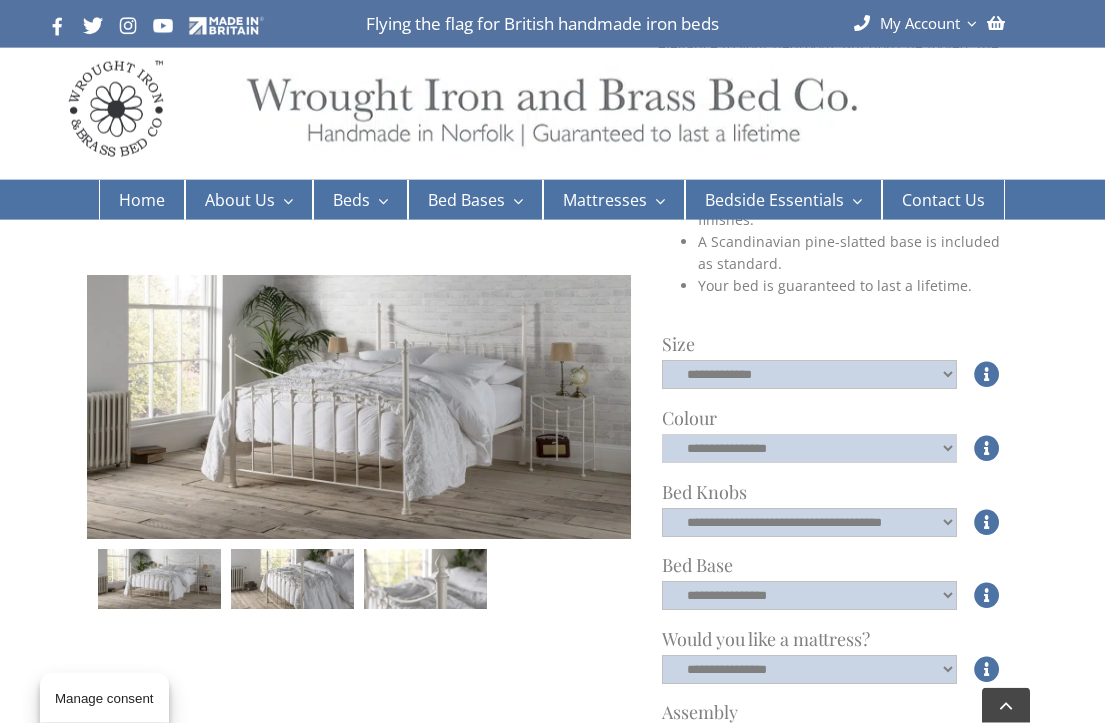 click on "**********" 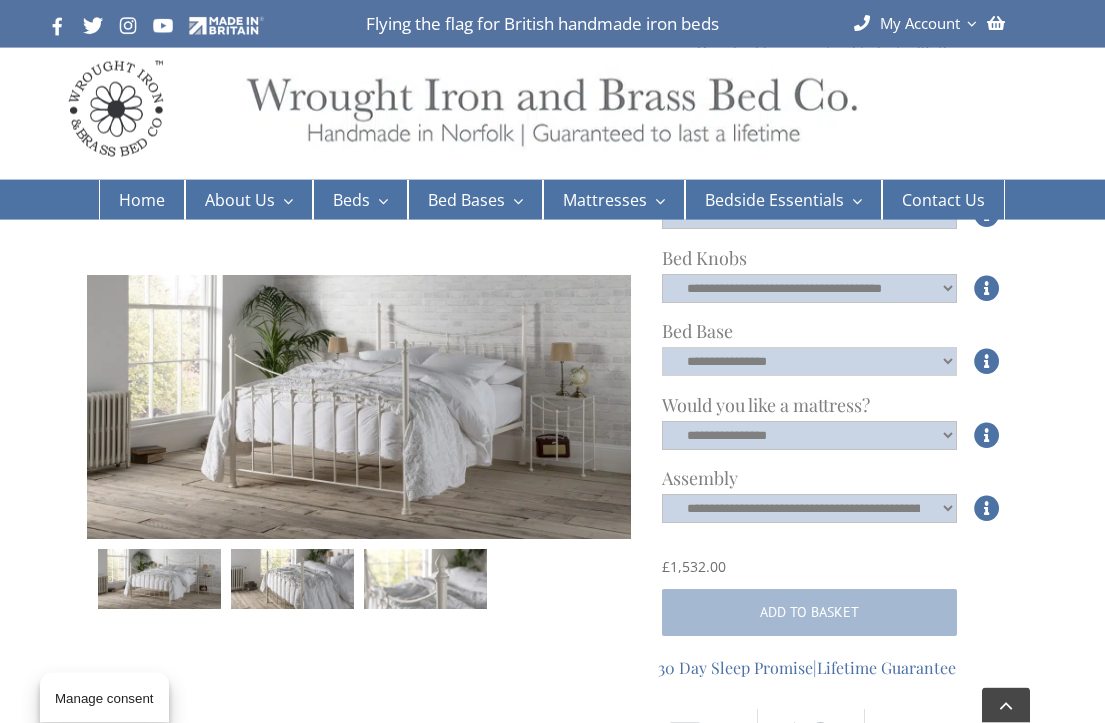 click on "**********" 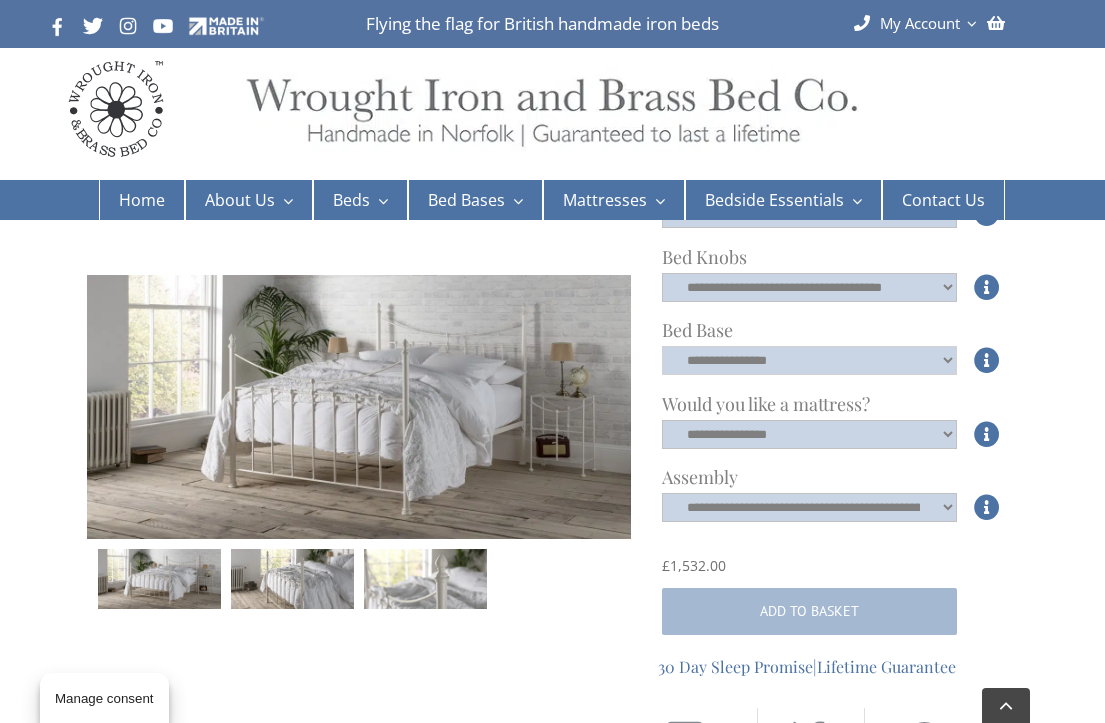 select on "*****" 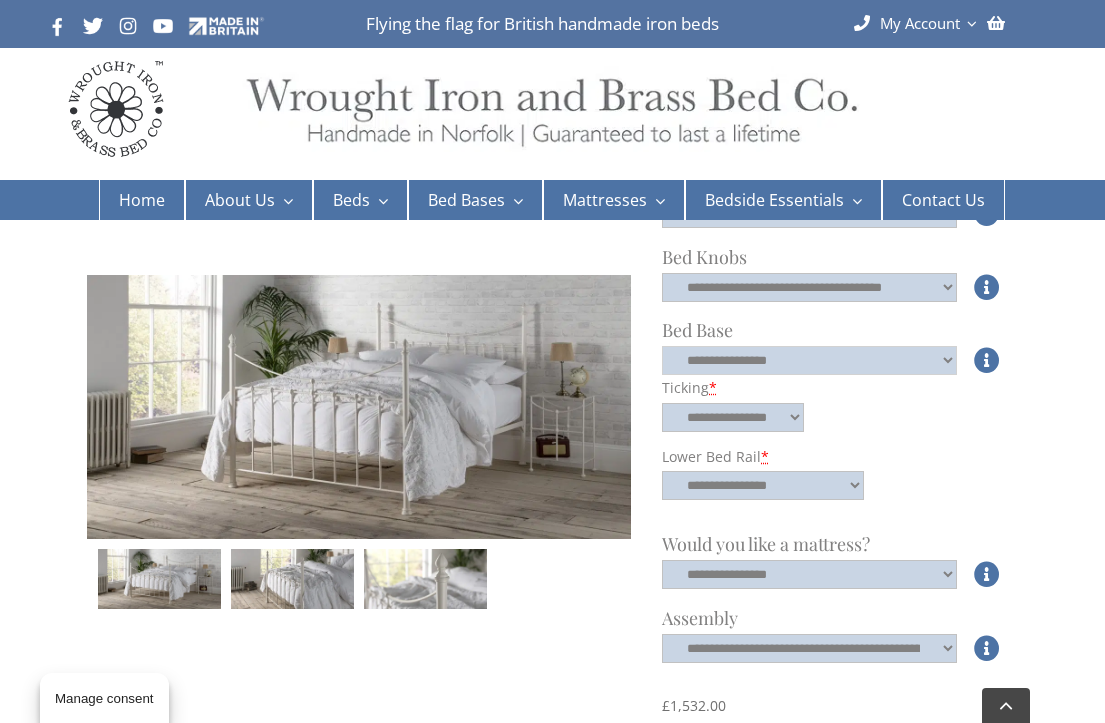 click on "**********" 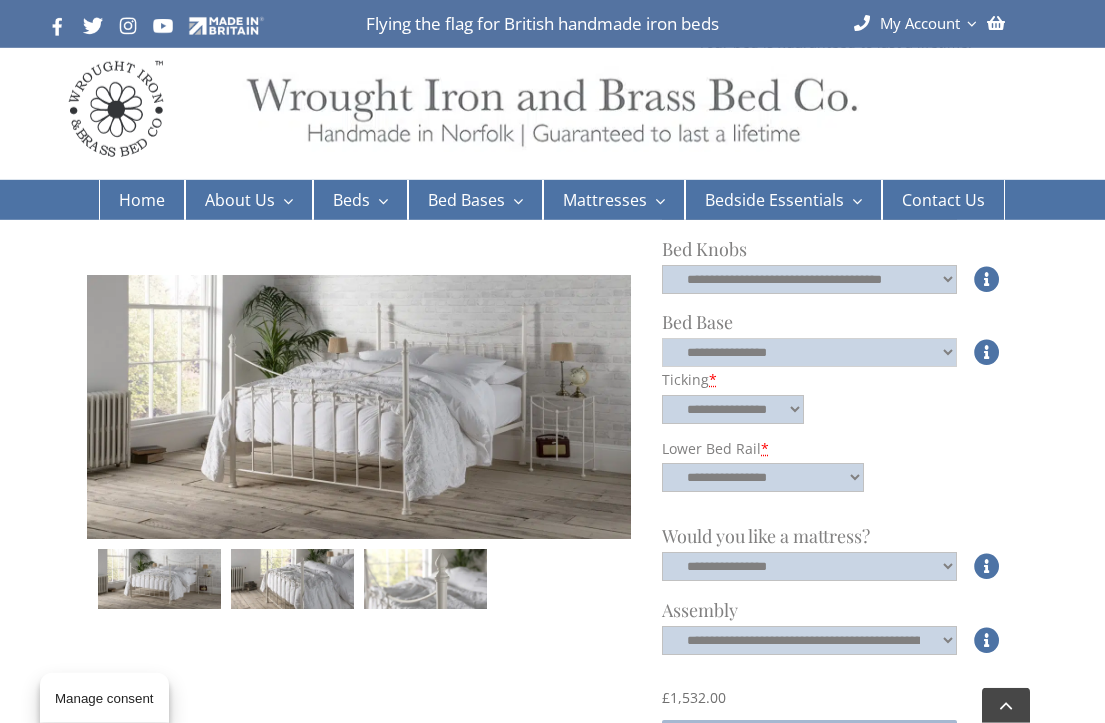 scroll, scrollTop: 654, scrollLeft: 0, axis: vertical 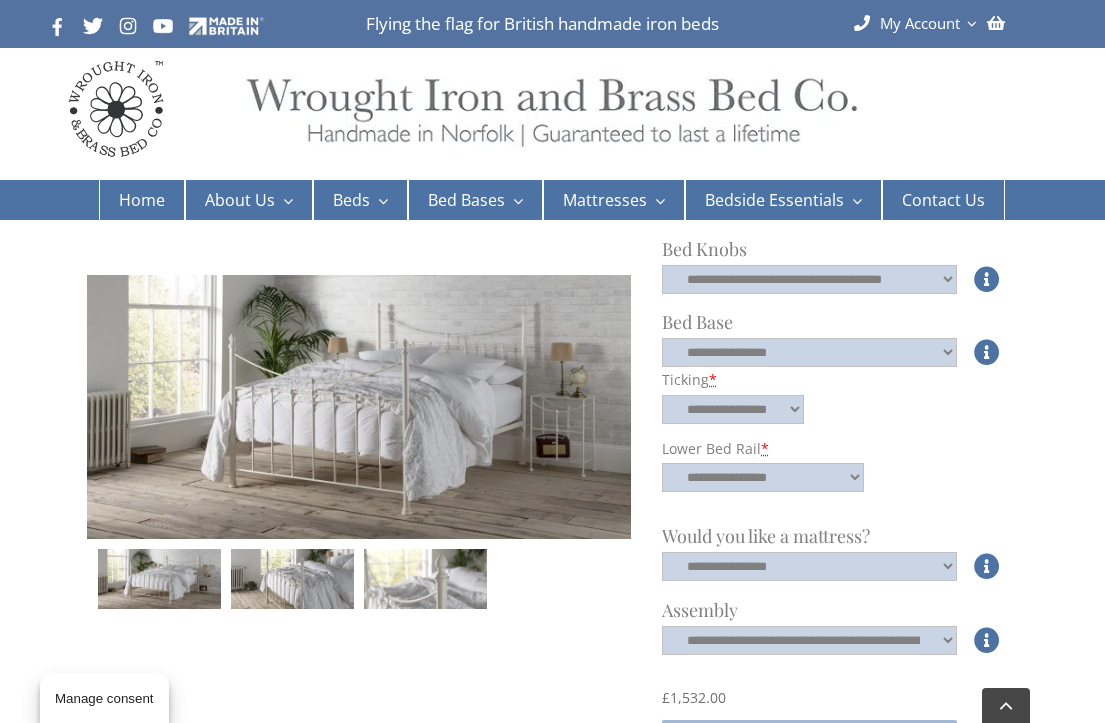 click at bounding box center [987, 352] 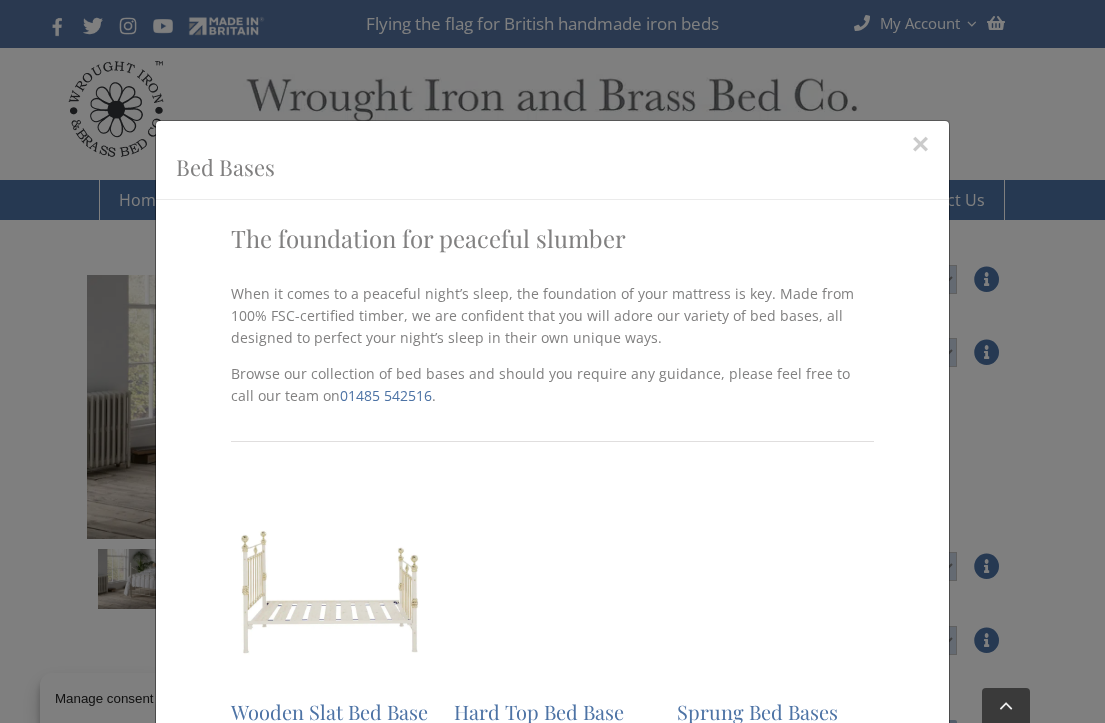 scroll, scrollTop: 5, scrollLeft: 0, axis: vertical 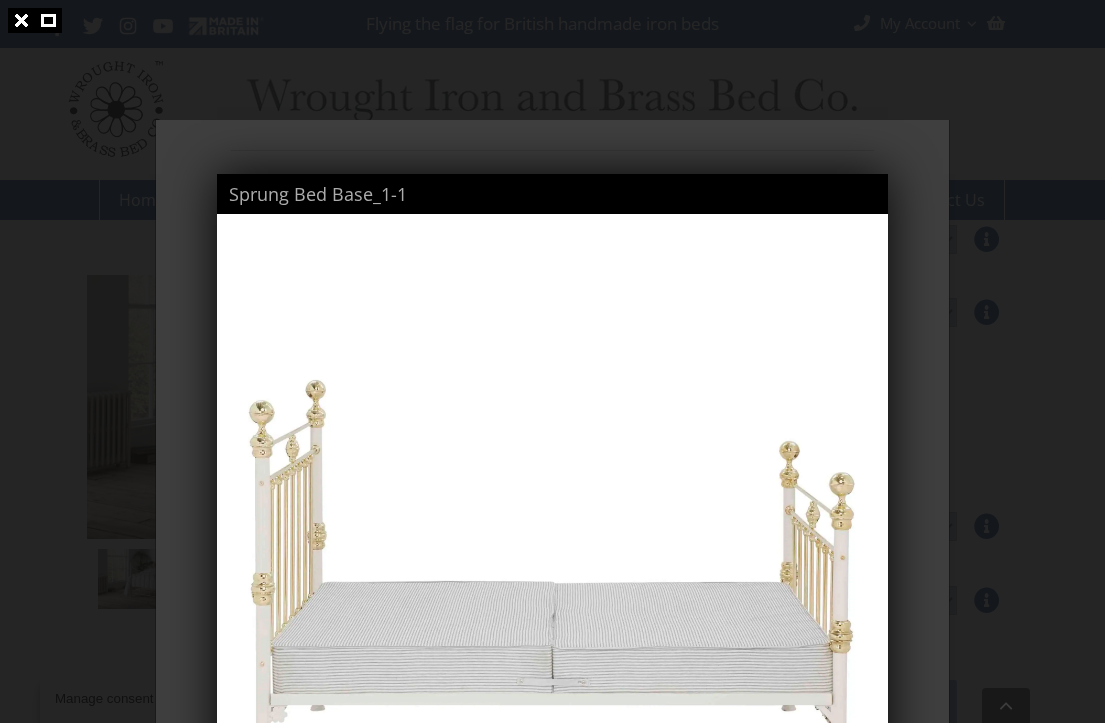 click at bounding box center [552, 361] 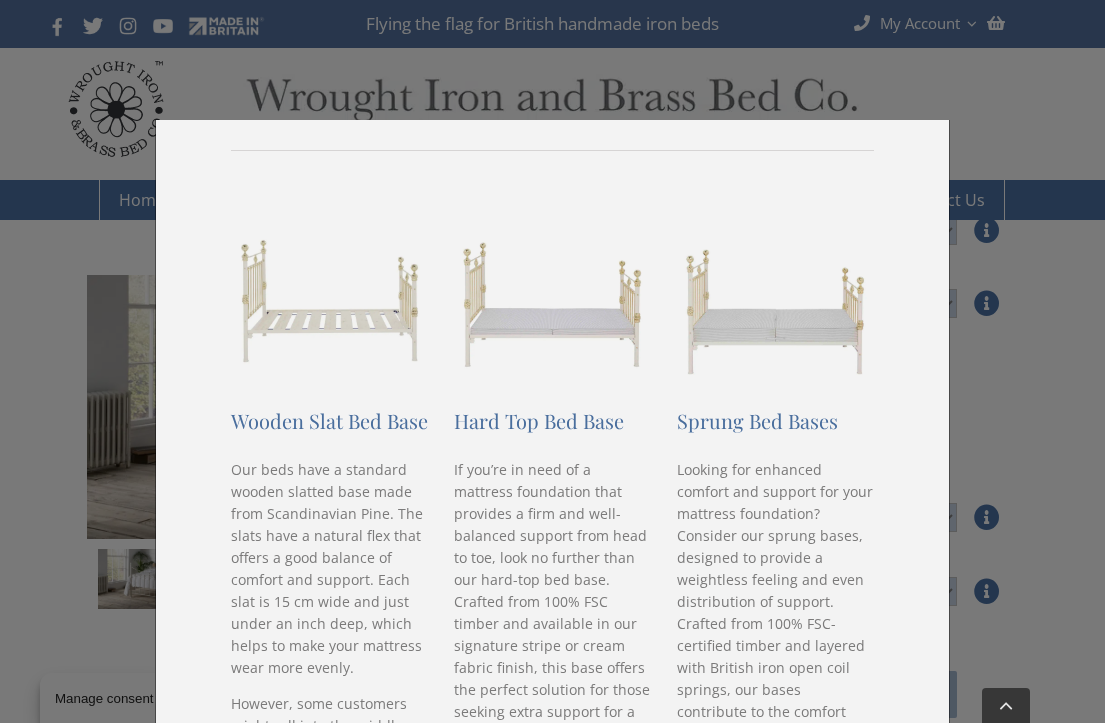 scroll, scrollTop: 704, scrollLeft: 0, axis: vertical 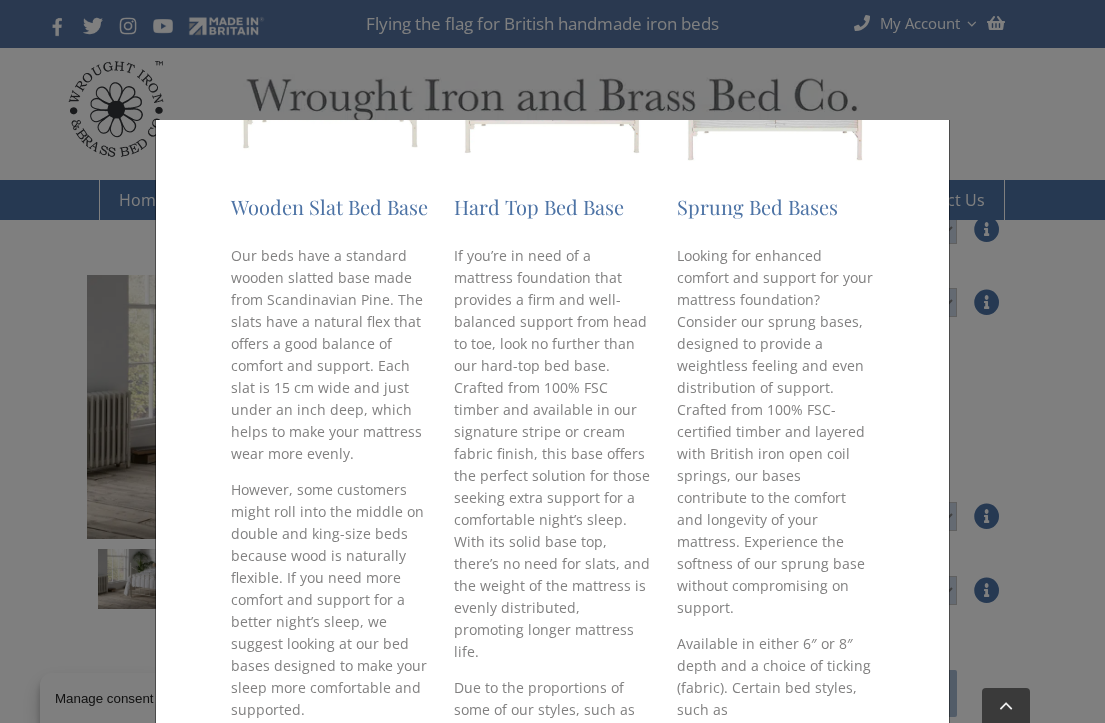 click on "×
Bed Bases
The foundation for peaceful slumber
When it comes to a peaceful night’s sleep, the foundation of your mattress is key. Made from 100% FSC-certified timber, we are confident that you will adore our variety of bed bases, all designed to perfect your night’s sleep in their own unique ways.
Browse our collection of bed bases and should you require any guidance, please feel free to call our team on  01485 542516 .
Wooden Slat Bed Base
Our beds have a standard wooden slatted base made from Scandinavian Pine. The slats have a natural flex that offers a good balance of comfort and support. Each slat is 15 cm wide and just under an inch deep, which helps to make your mattress wear more evenly.
Hard Top Bed Base
Due to the proportions of some of our styles, such as our  Grace  and  Edward 01485 542516 .
Sprung Bed Bases
Isaac  and  Bertie
01485 542516 .
Close" at bounding box center (552, 361) 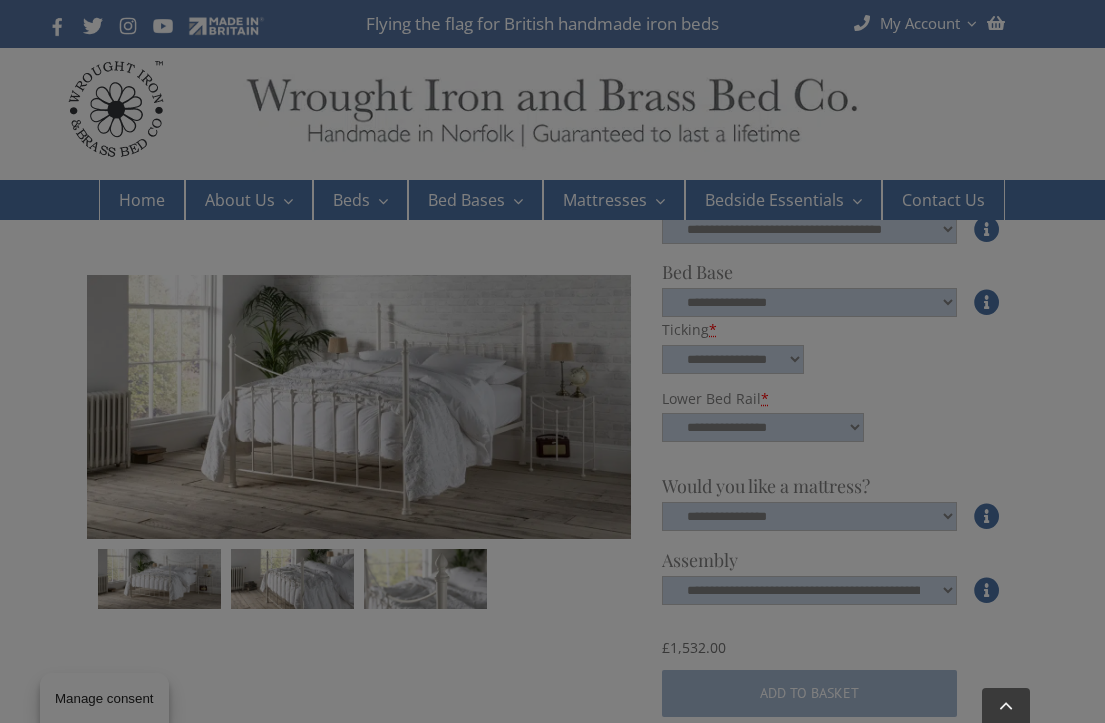 scroll, scrollTop: 0, scrollLeft: 0, axis: both 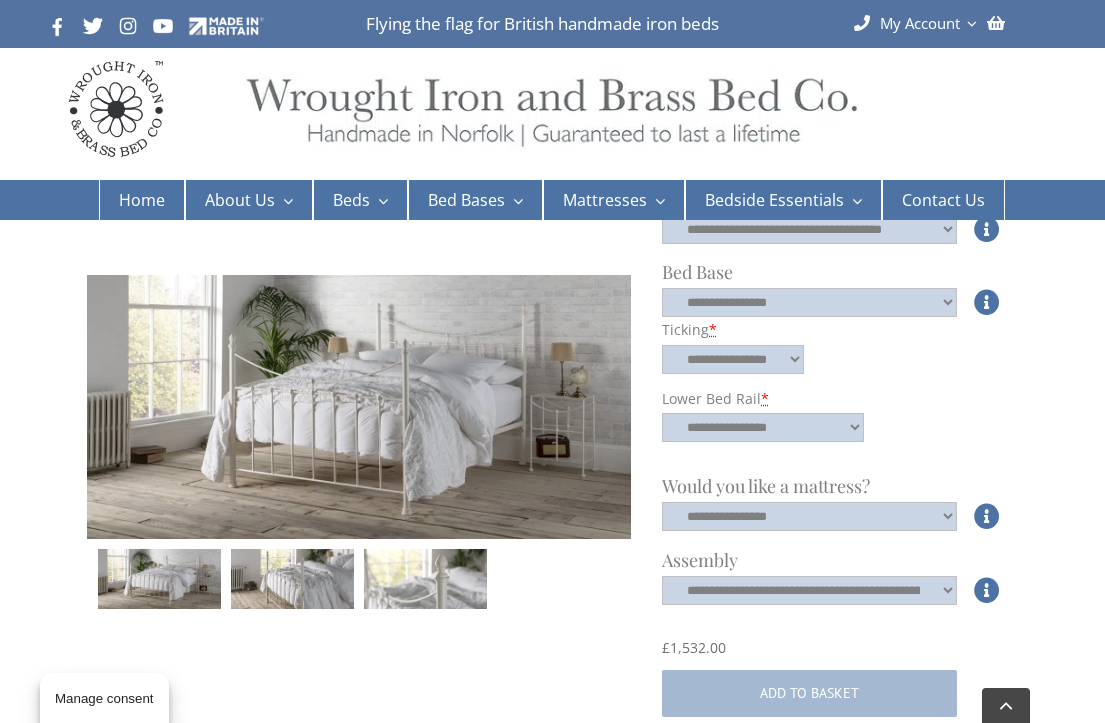 click on "**********" at bounding box center (832, 281) 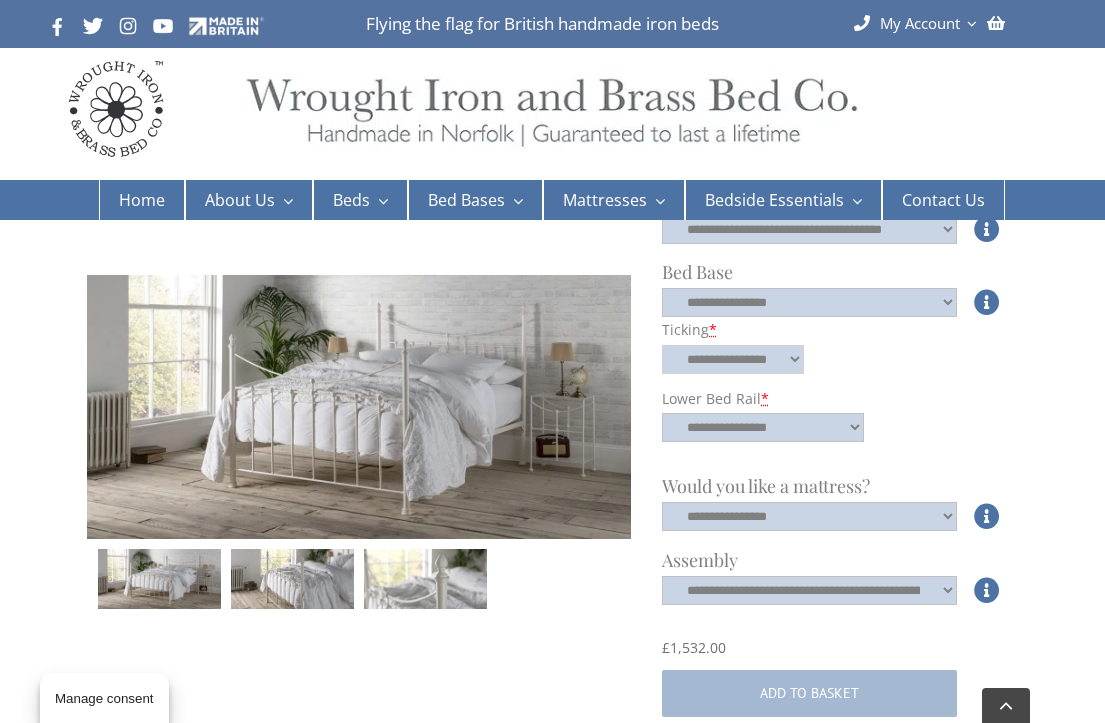 click on "**********" at bounding box center [733, 359] 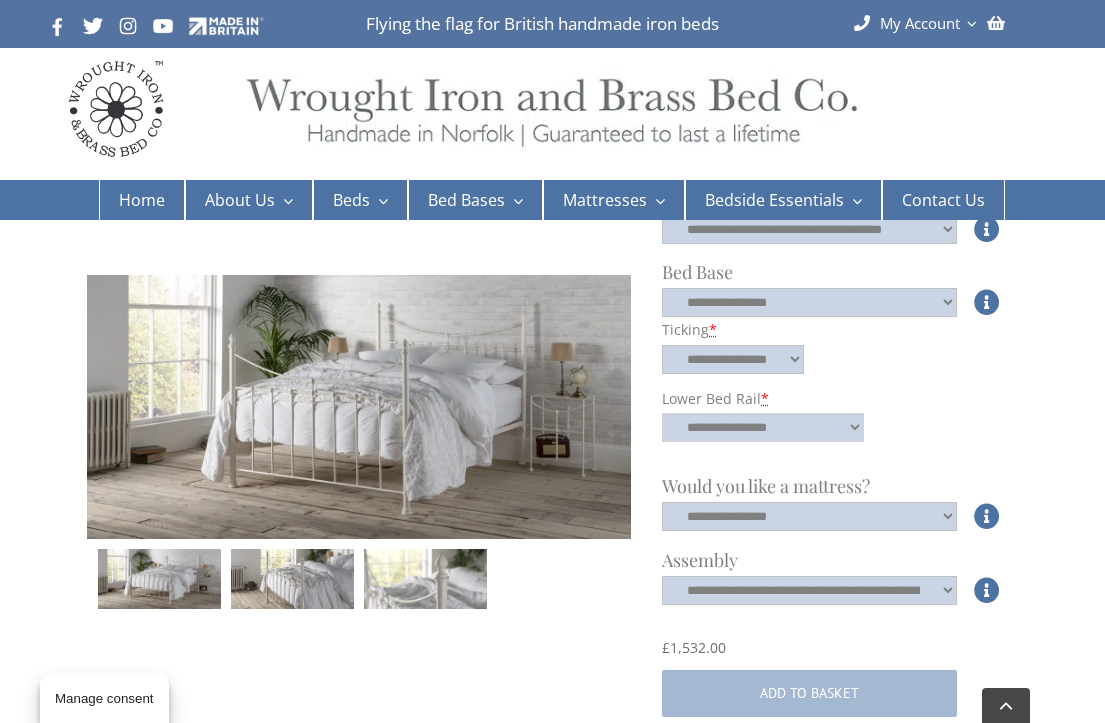 click on "**********" at bounding box center (763, 427) 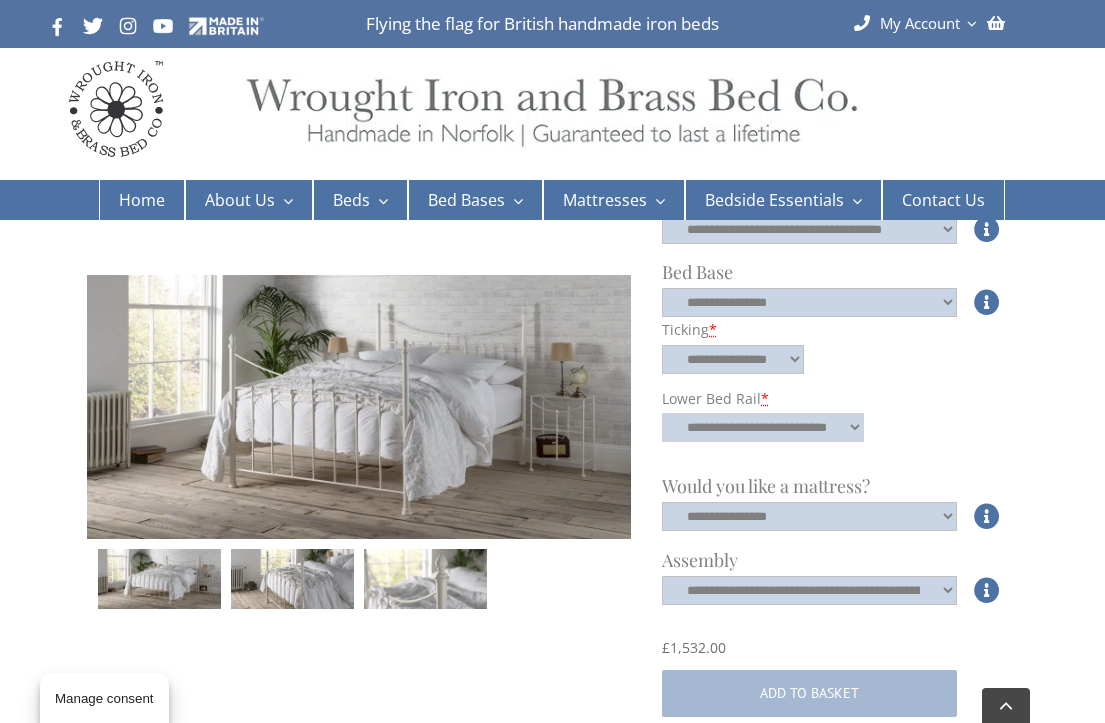 select on "*****" 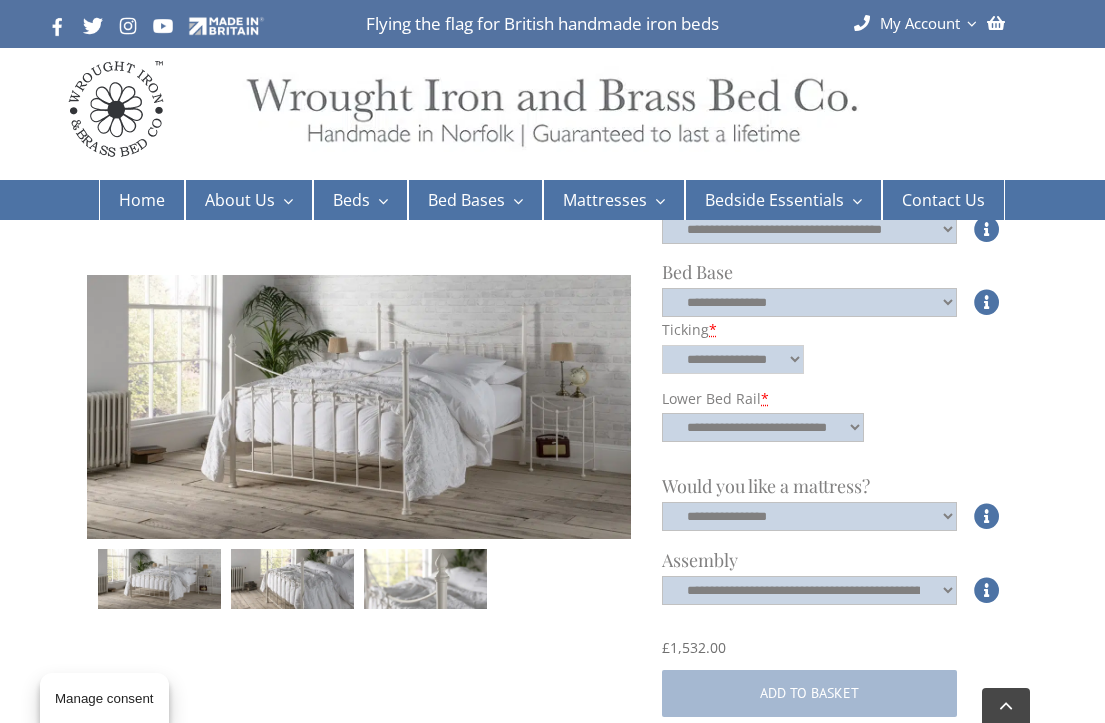 click on "**********" at bounding box center [733, 359] 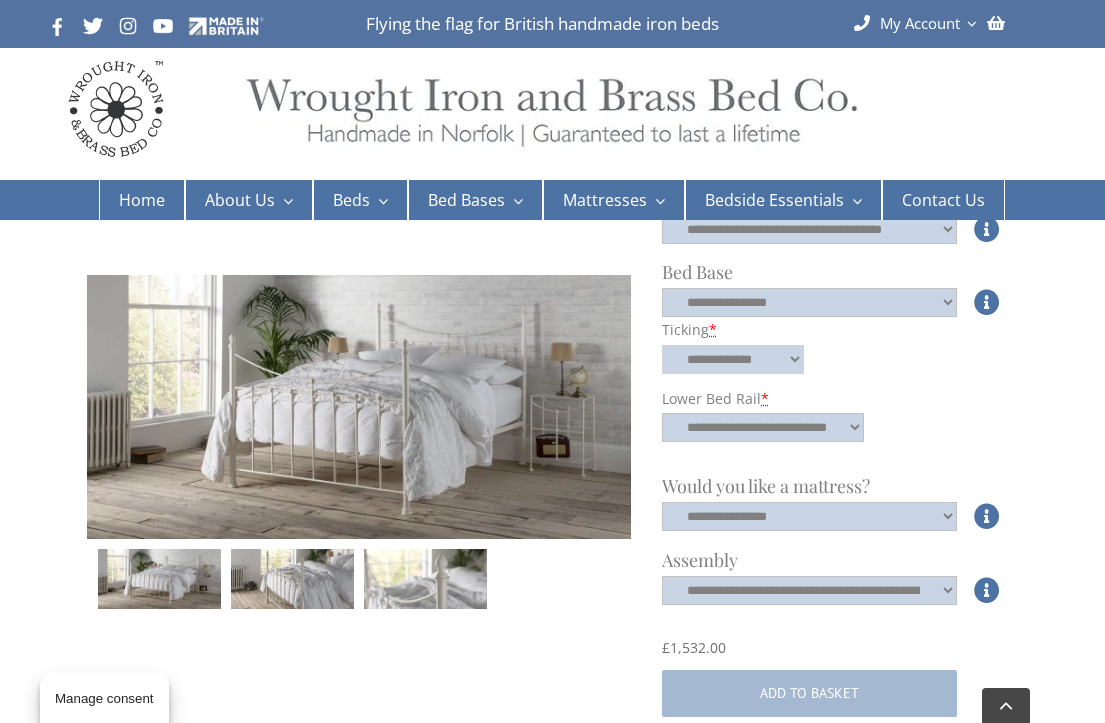 select on "*****" 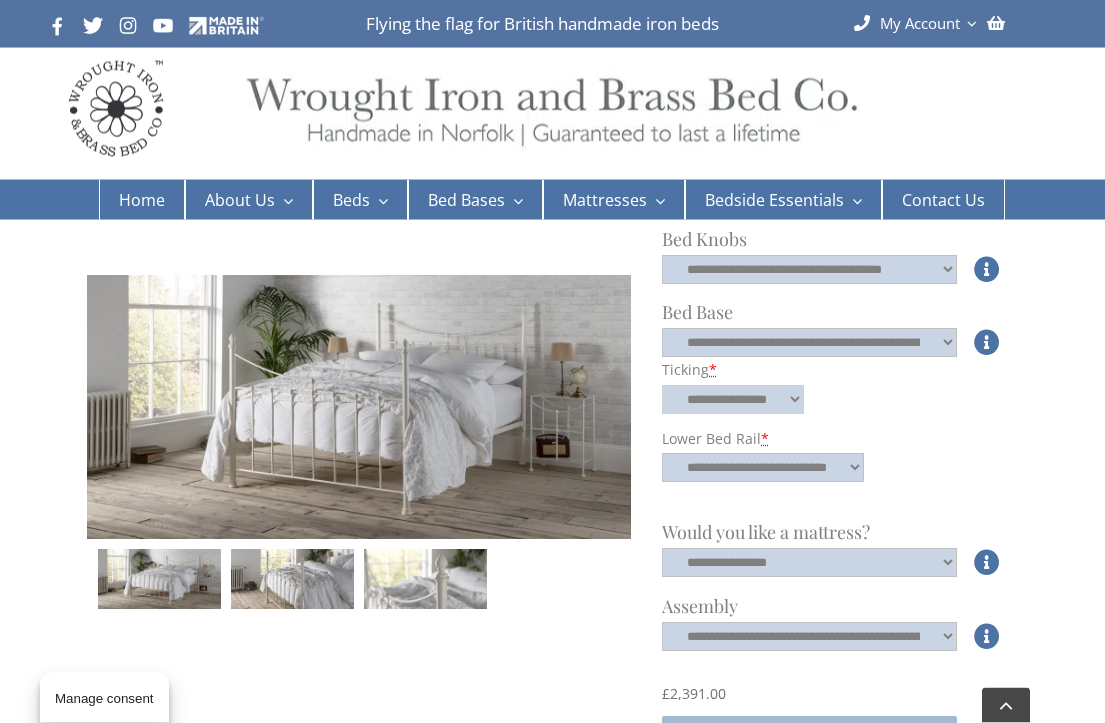 scroll, scrollTop: 663, scrollLeft: 0, axis: vertical 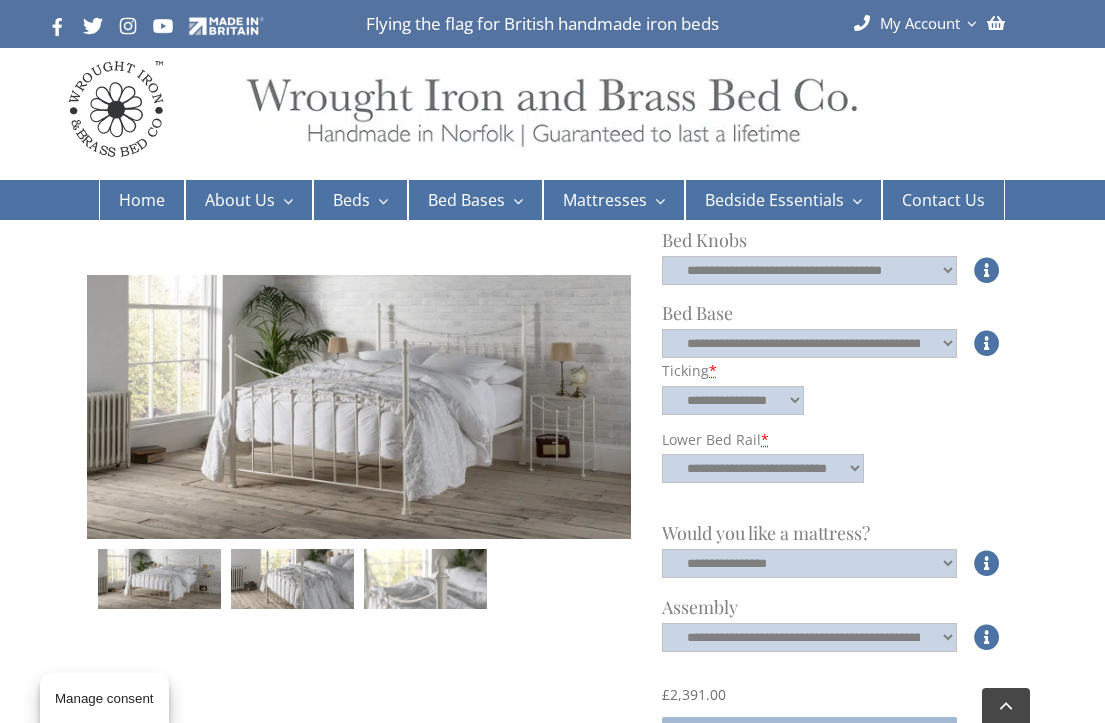 click on "Brass Beds" at bounding box center (374, 306) 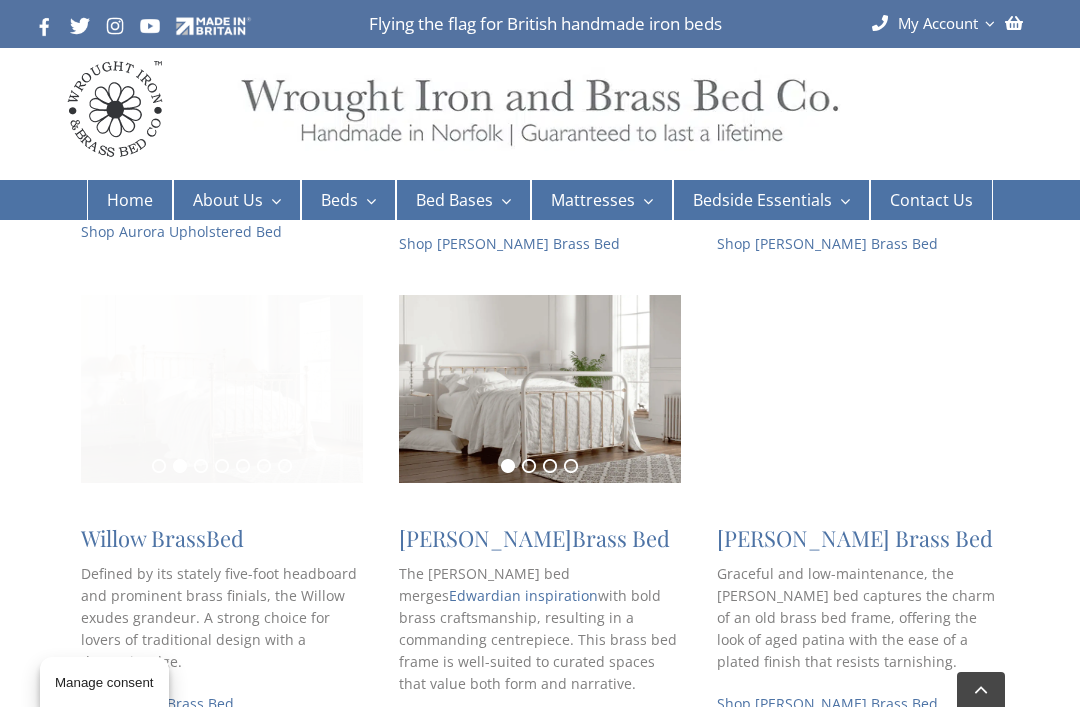 scroll, scrollTop: 724, scrollLeft: 0, axis: vertical 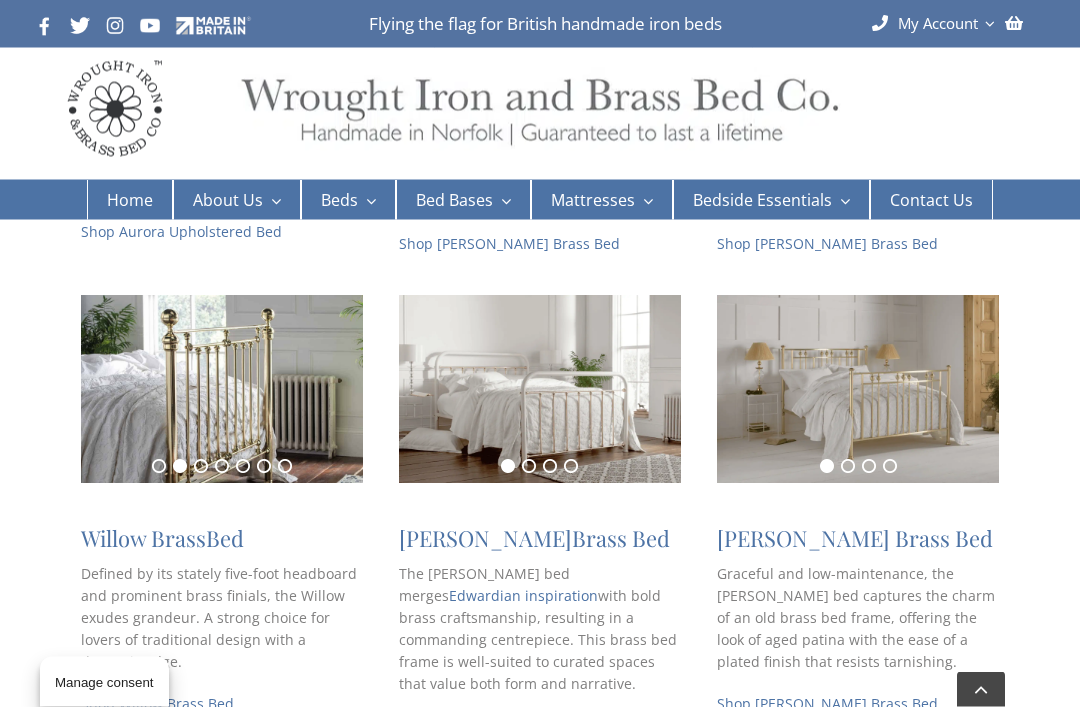 click on "Shop Willow Brass Bed" at bounding box center (157, 704) 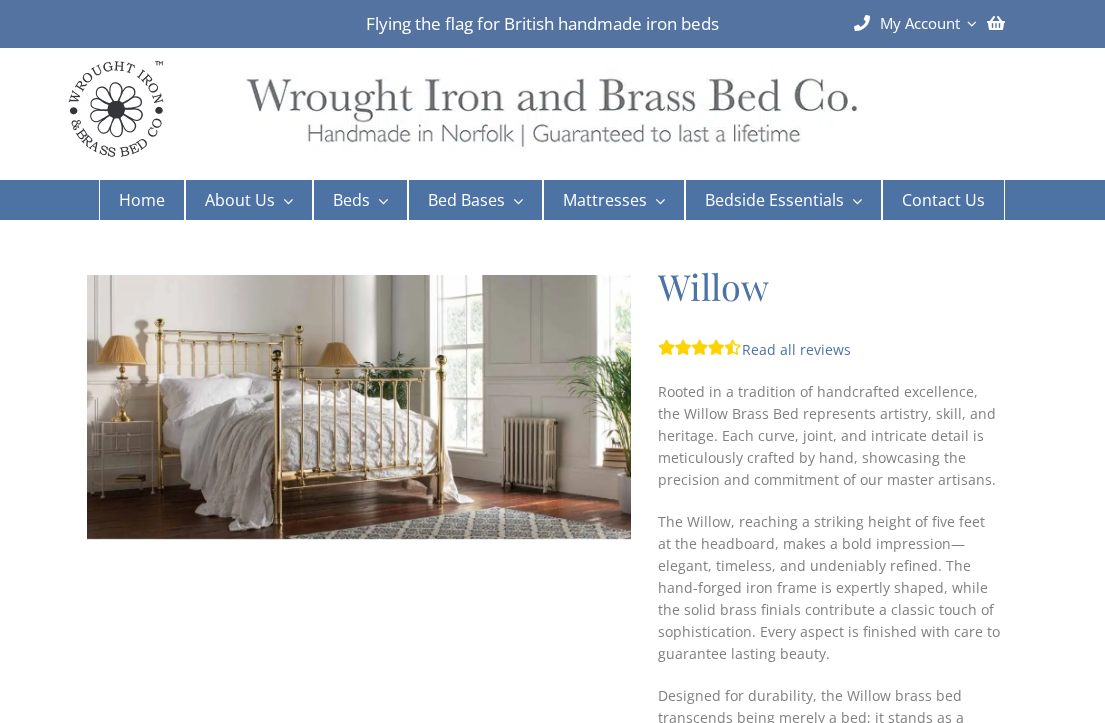 scroll, scrollTop: 3, scrollLeft: 0, axis: vertical 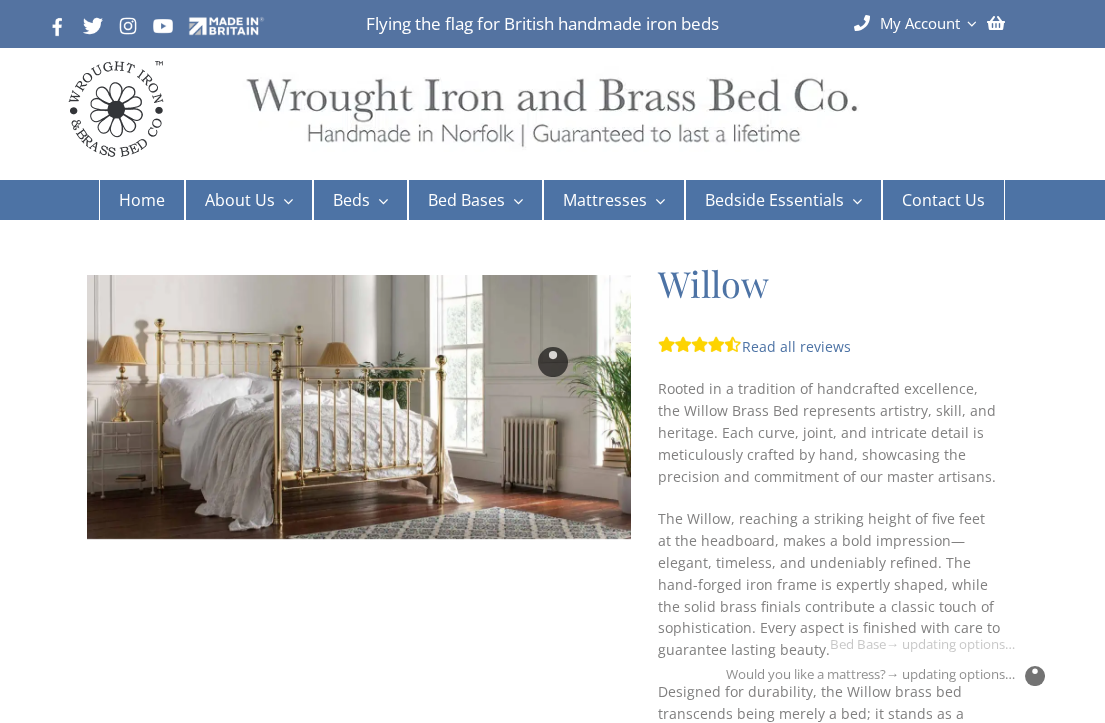 checkbox on "****" 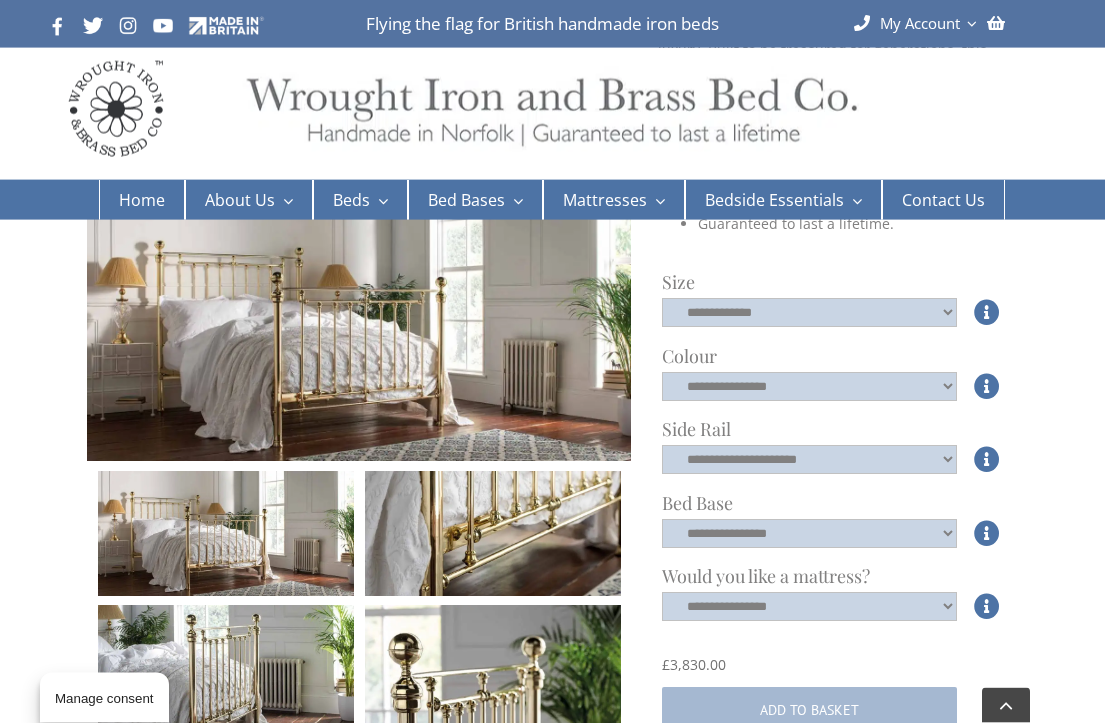 scroll, scrollTop: 713, scrollLeft: 0, axis: vertical 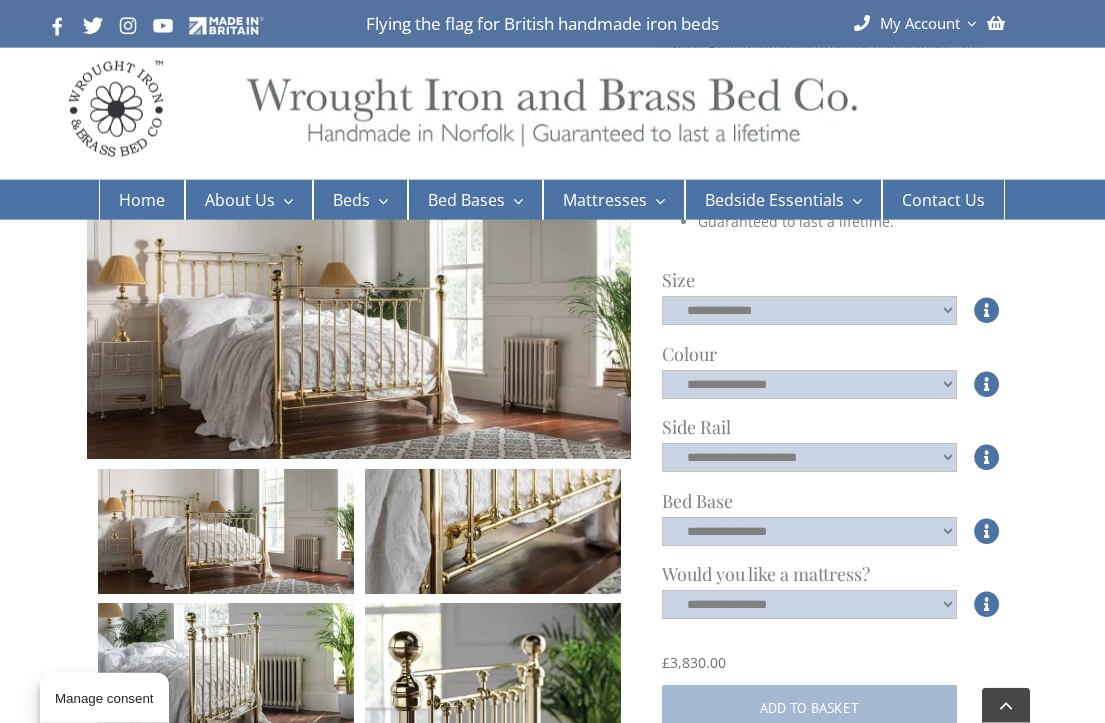 click at bounding box center [987, 384] 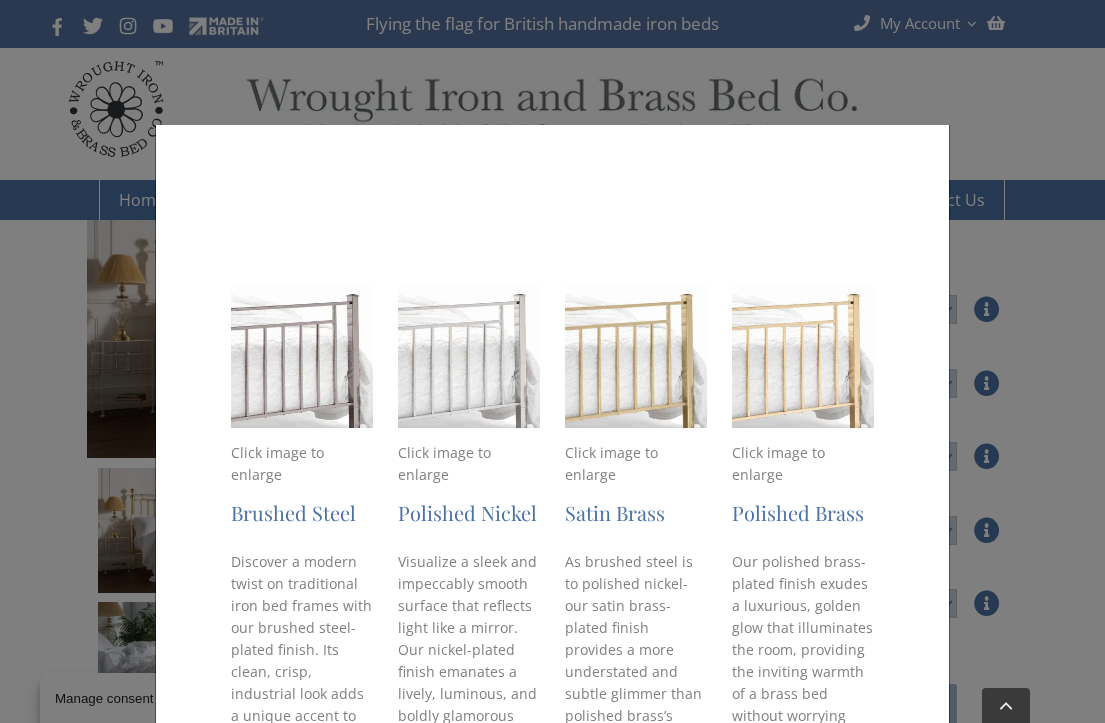 scroll, scrollTop: 735, scrollLeft: 0, axis: vertical 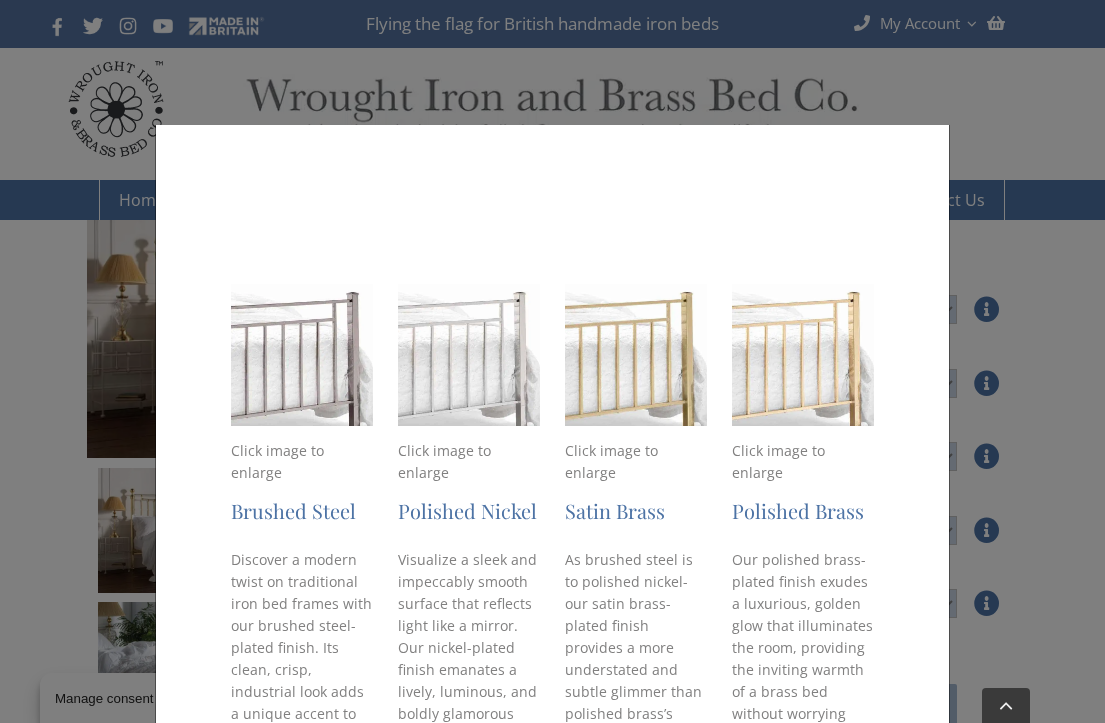 click on "×
Brass & Nickel Bed Colours
The perfect finish
Individually crafted to order from 100% British iron, choose the perfect finish for your bed, whether it’s plated nickel or brass. Whether you’re seeking the traditional nostalgic look and feel of brass or the modern, art deco inspiration of our nickel and brushed steel finish- our extensive range of colours allows you to create the bed you’ve always envisioned with a personal touch that’s all your own.
A plated finish gives your iron bed frame the attractive look and shimmer of authentic nickel or brass- keeping its stunning appearance for years to come. Through electroplating, your chosen finish applies a protective barrier, keeping your bed frame looking stunning and protecting it from tarnishing like natural brass and nickel.
Click image to enlarge
Brushed Steel
Available on  Louis  and  Bronte  only.
Click image to enlarge
Polished Nickel" at bounding box center [552, 361] 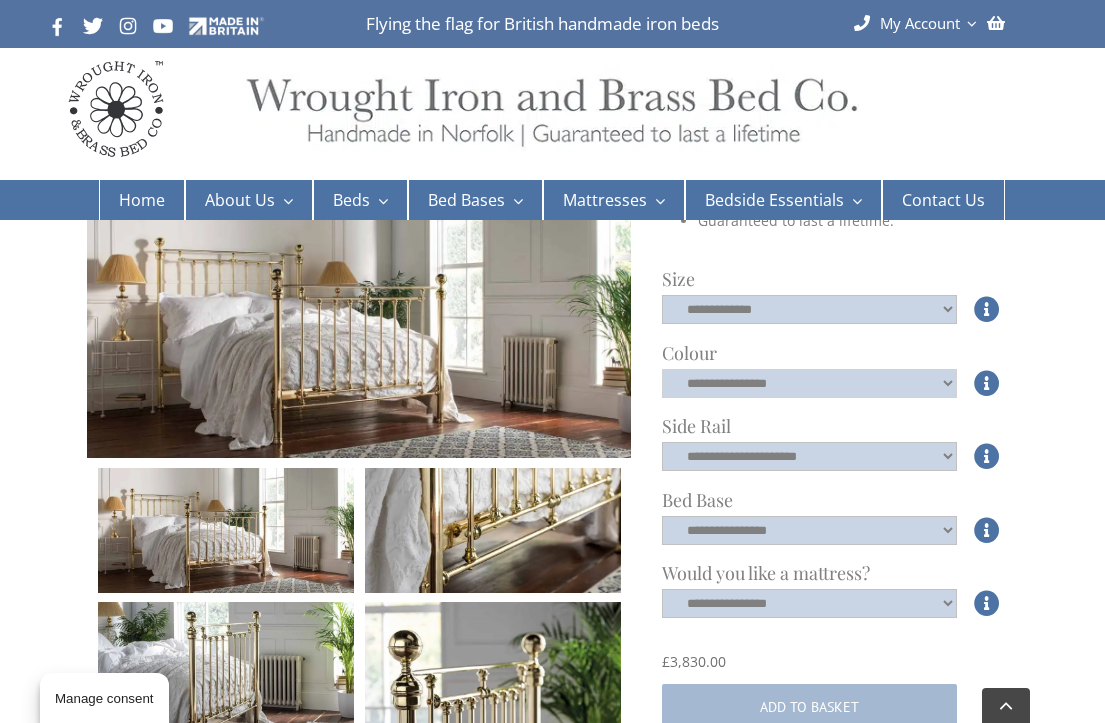 click on "**********" 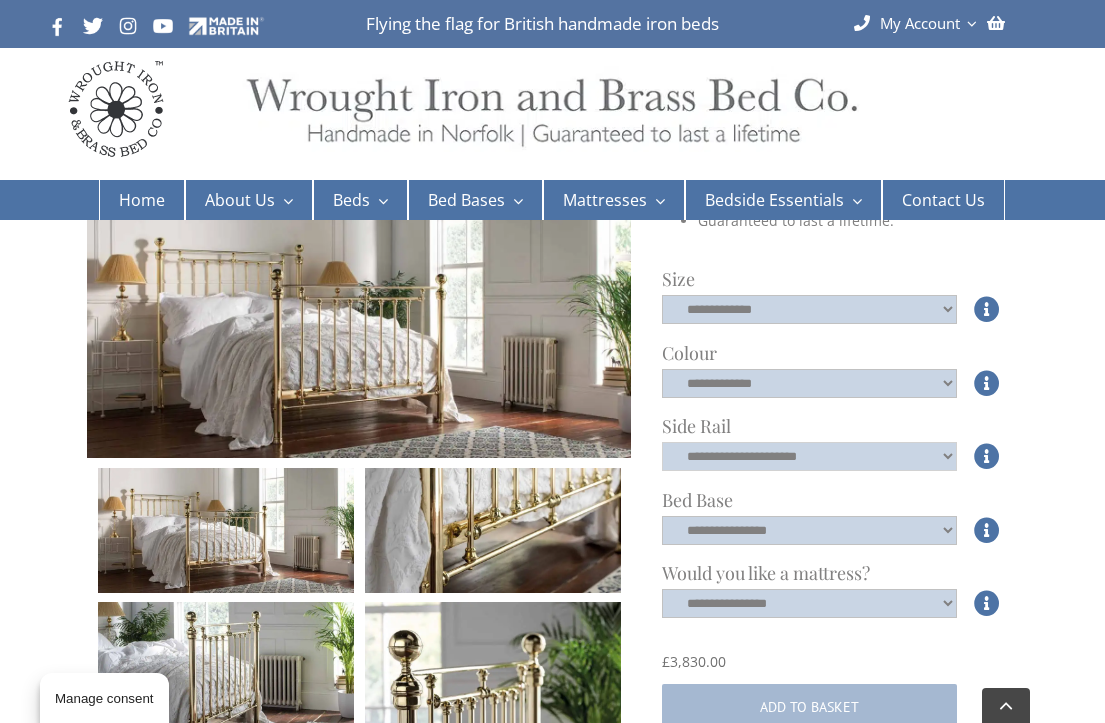 click on "**********" 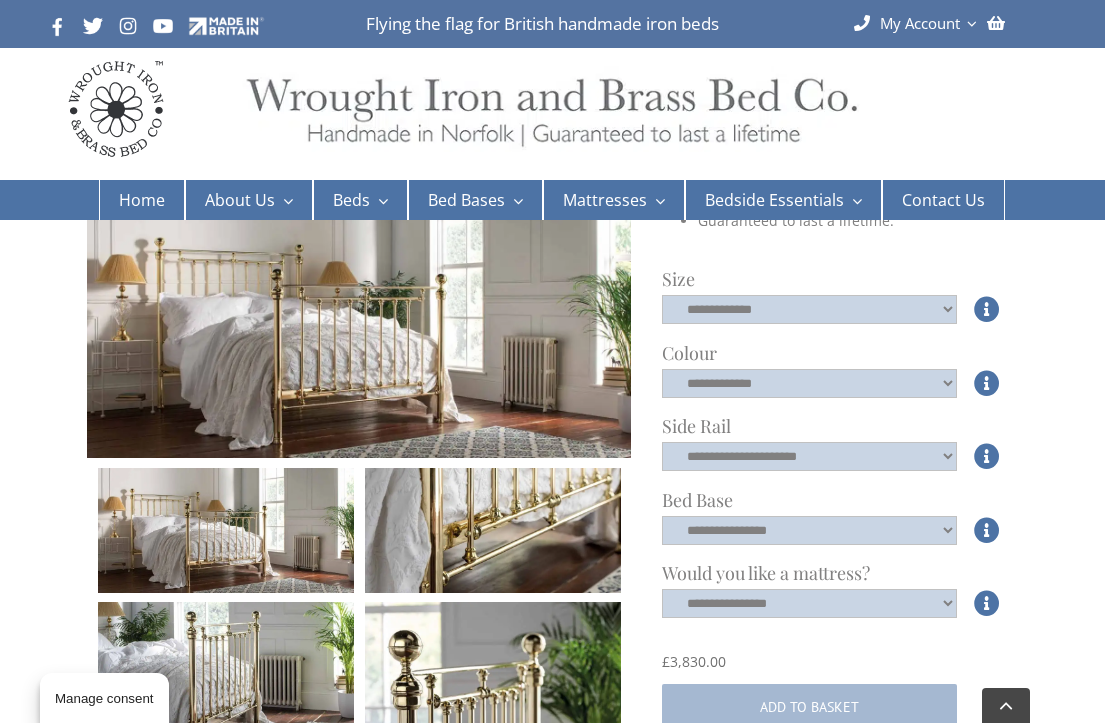click at bounding box center (987, 530) 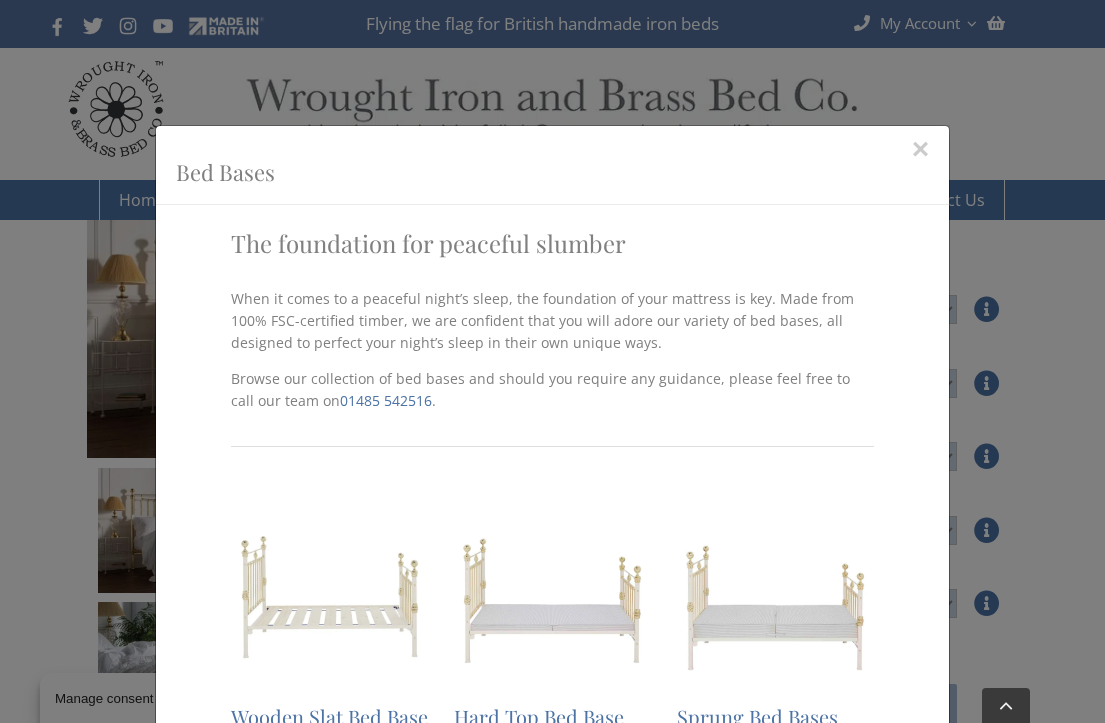 click on "×
Bed Bases
The foundation for peaceful slumber
When it comes to a peaceful night’s sleep, the foundation of your mattress is key. Made from 100% FSC-certified timber, we are confident that you will adore our variety of bed bases, all designed to perfect your night’s sleep in their own unique ways.
Browse our collection of bed bases and should you require any guidance, please feel free to call our team on  01485 542516 .
Wooden Slat Bed Base
Our beds have a standard wooden slatted base made from Scandinavian Pine. The slats have a natural flex that offers a good balance of comfort and support. Each slat is 15 cm wide and just under an inch deep, which helps to make your mattress wear more evenly.
Hard Top Bed Base
Due to the proportions of some of our styles, such as our  Grace  and  Edward 01485 542516 .
Sprung Bed Bases
Isaac  and  Bertie
01485 542516 .
Close" at bounding box center [552, 361] 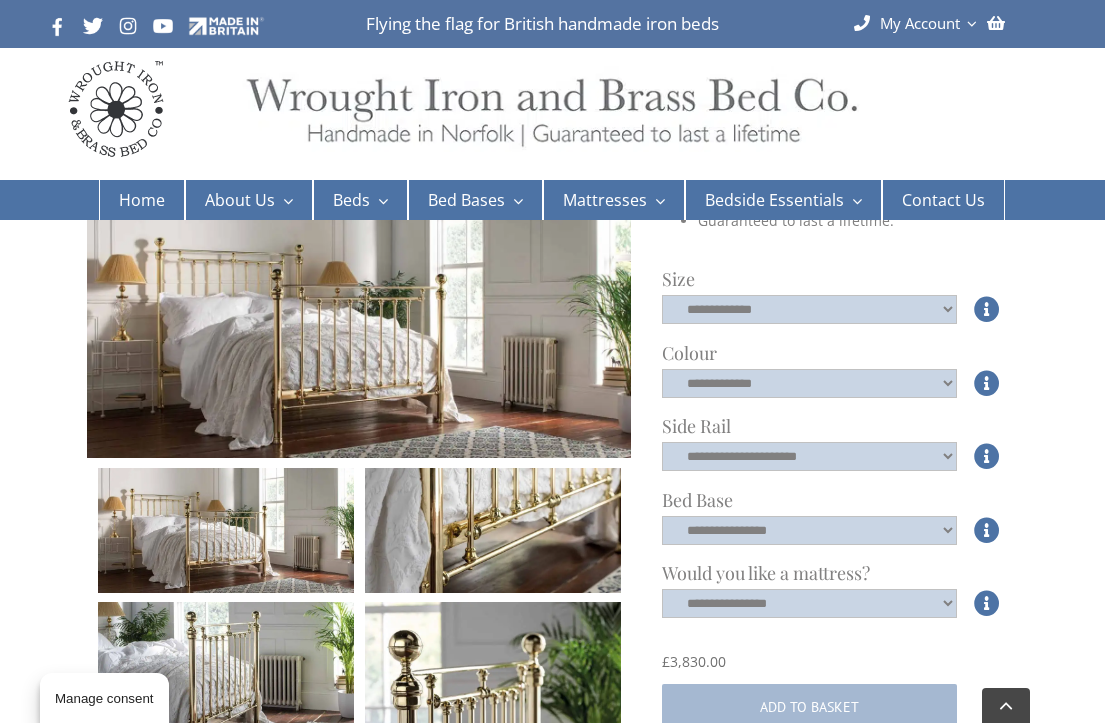 click at bounding box center [552, 361] 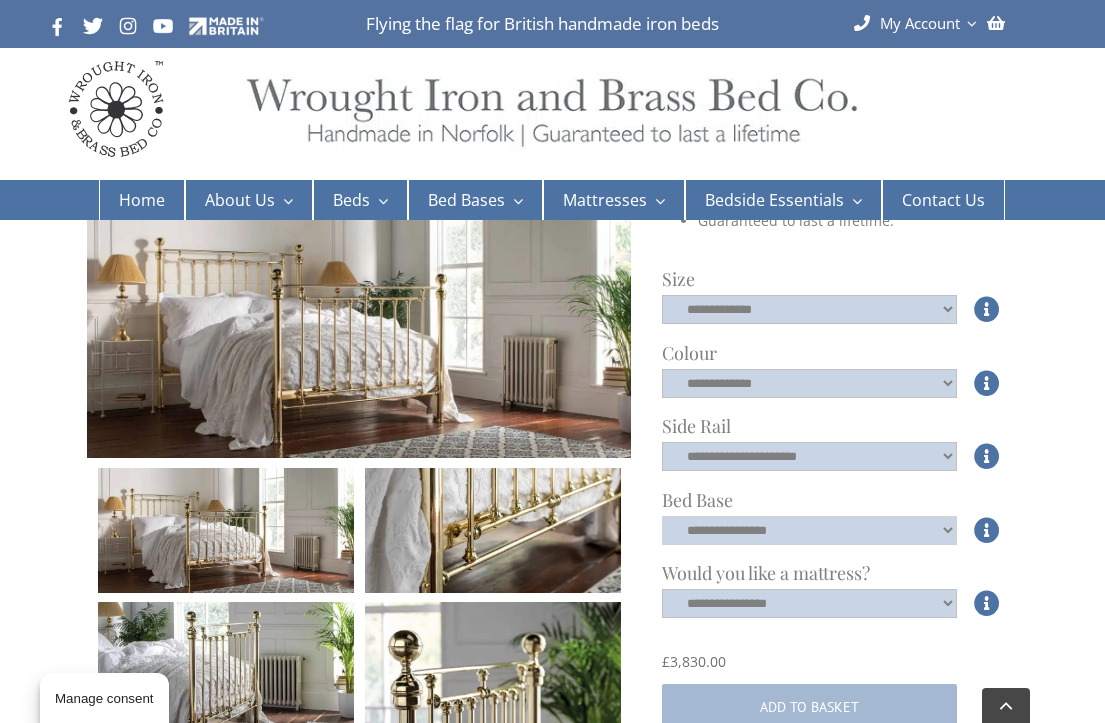 click on "**********" 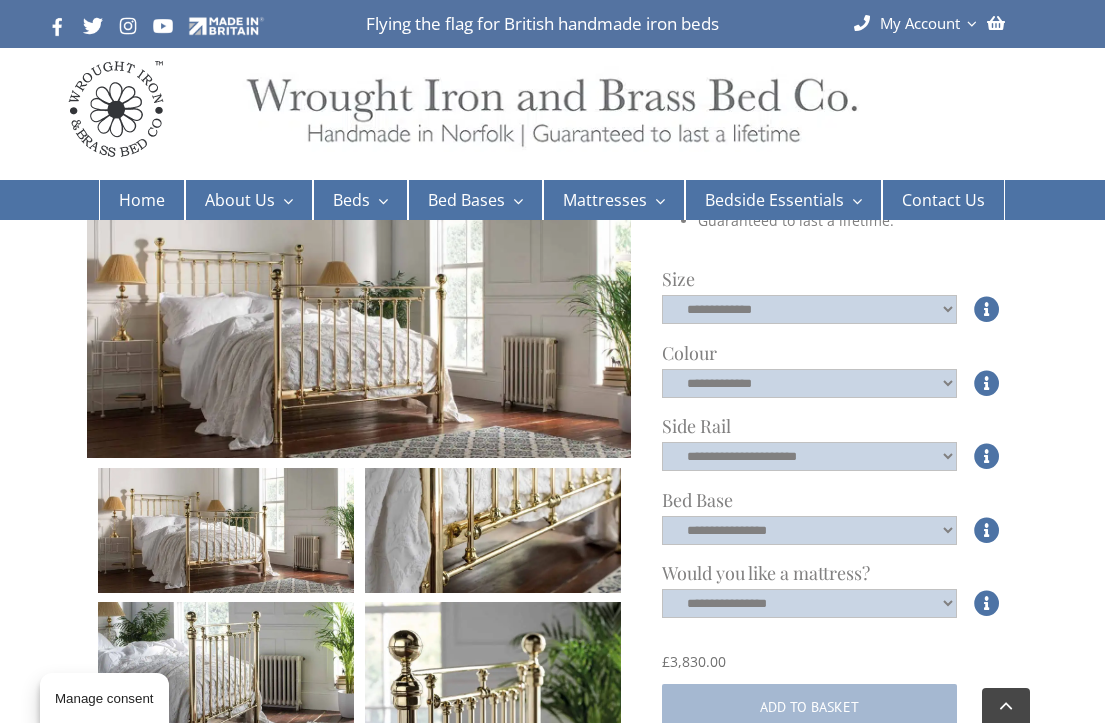 click at bounding box center [987, 530] 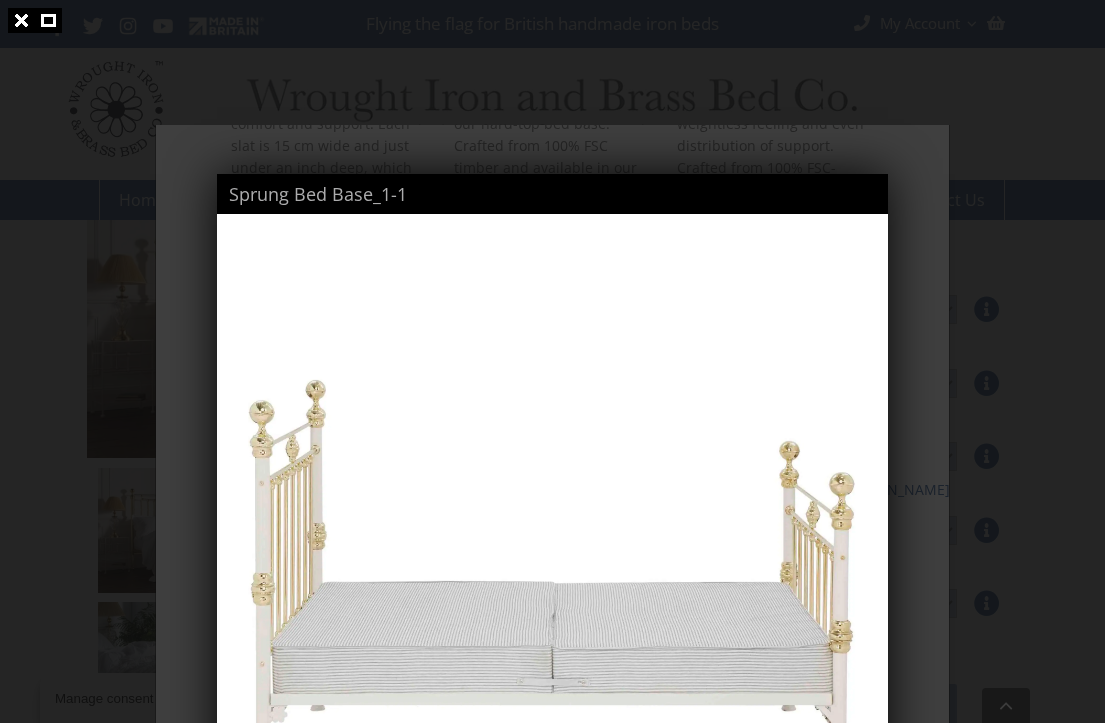 scroll, scrollTop: 752, scrollLeft: 0, axis: vertical 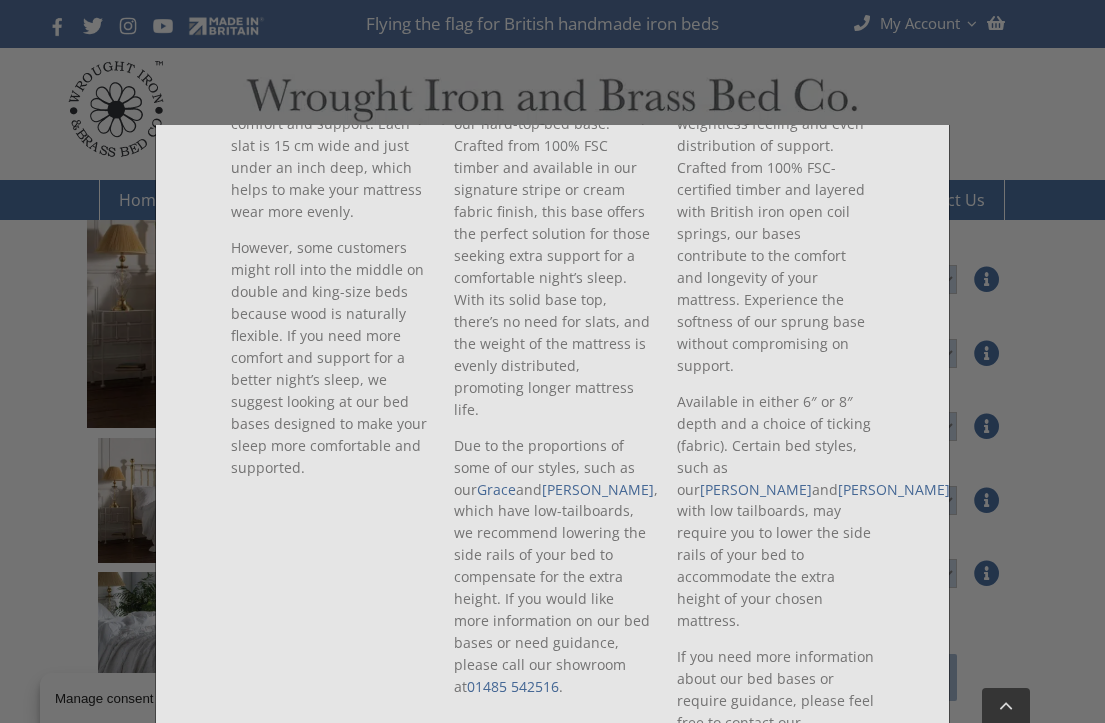 click at bounding box center (552, 361) 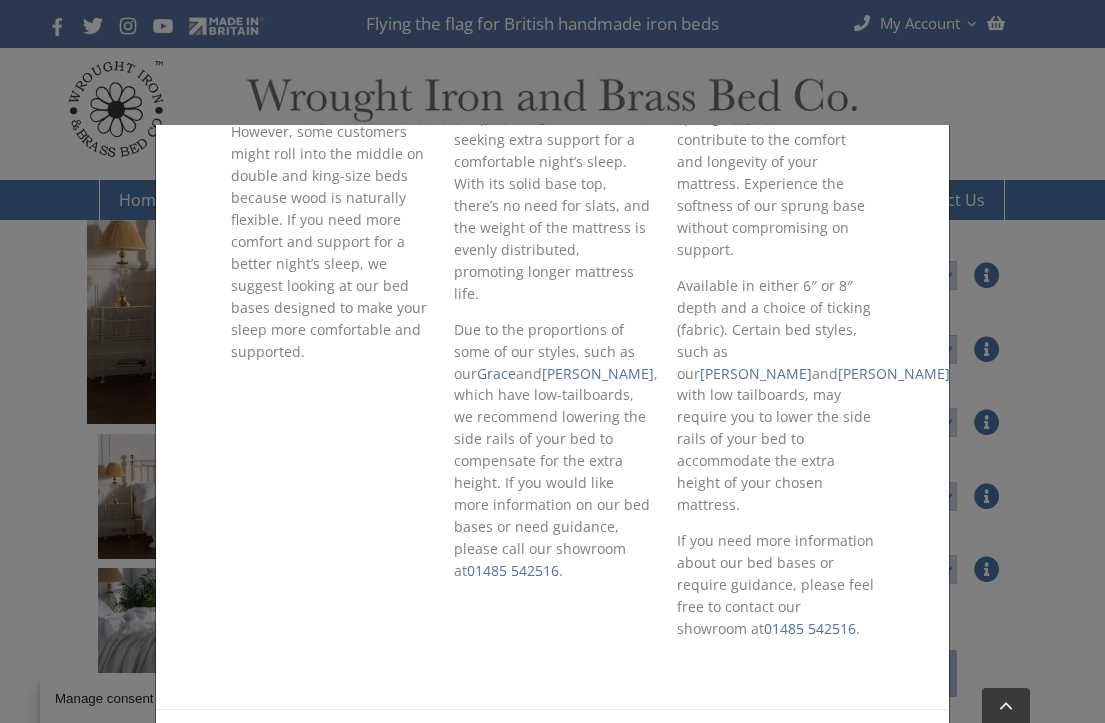 scroll, scrollTop: 867, scrollLeft: 0, axis: vertical 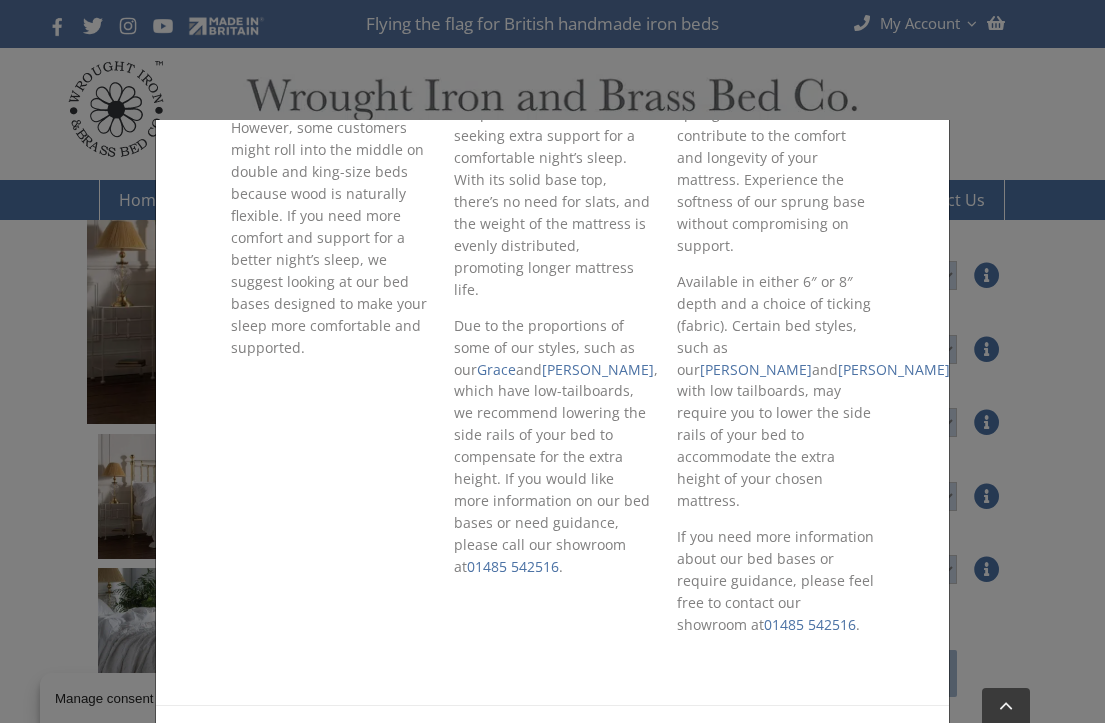 click on "Close" at bounding box center [851, 756] 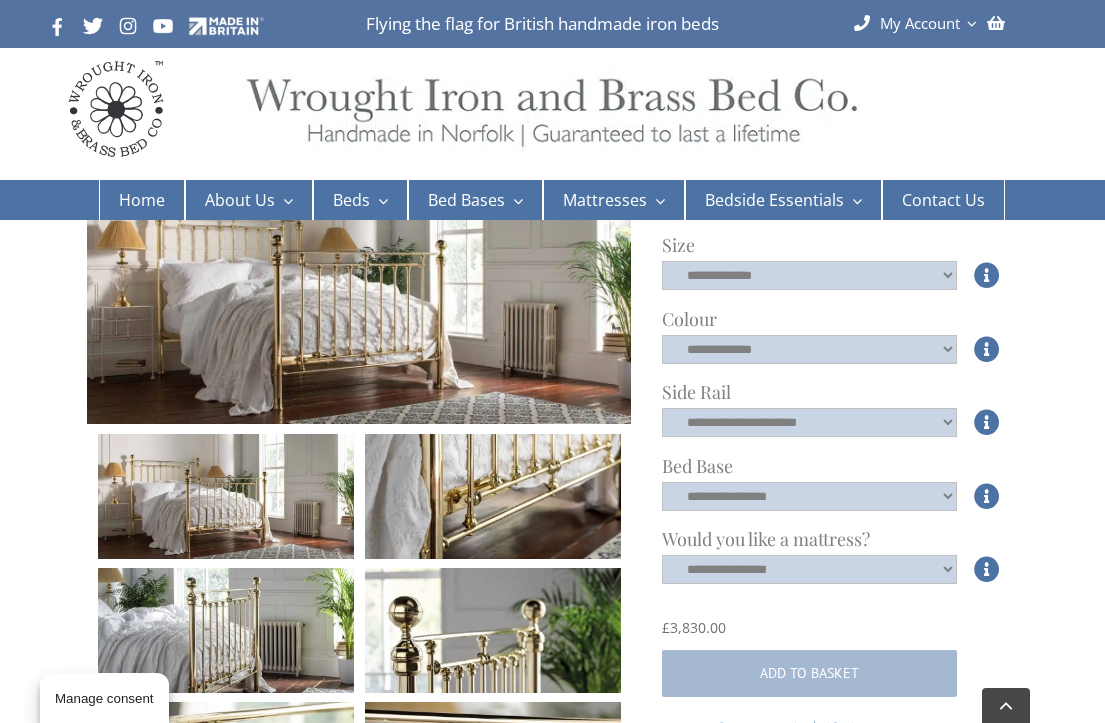 click at bounding box center [987, 496] 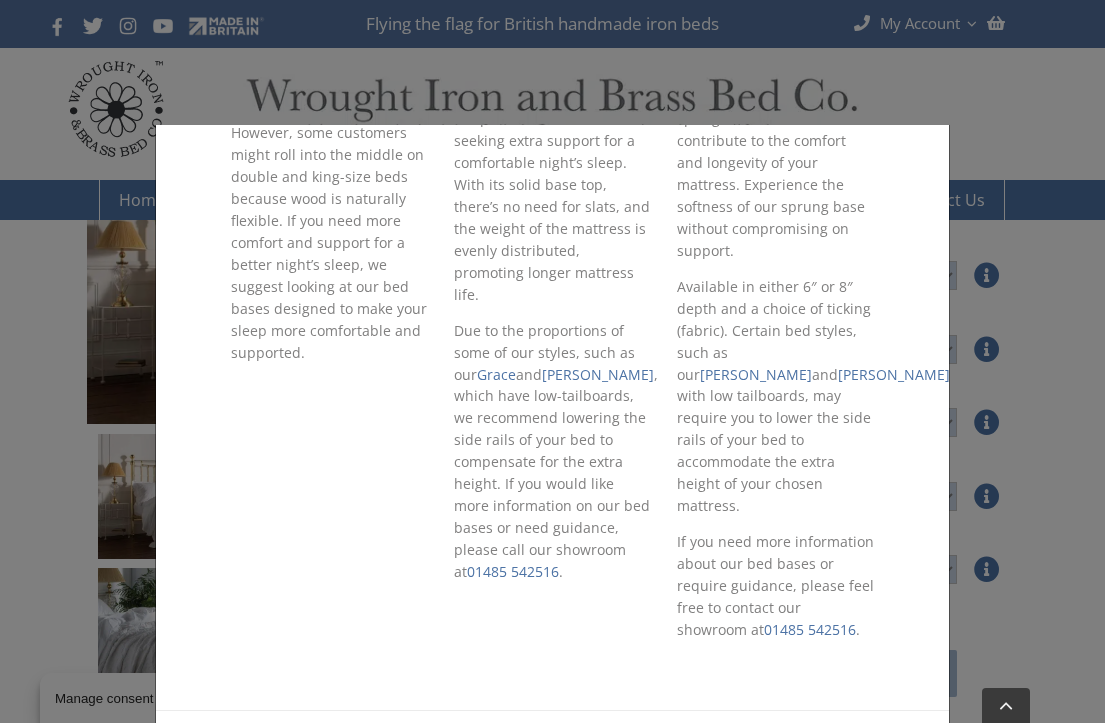 scroll, scrollTop: 0, scrollLeft: 0, axis: both 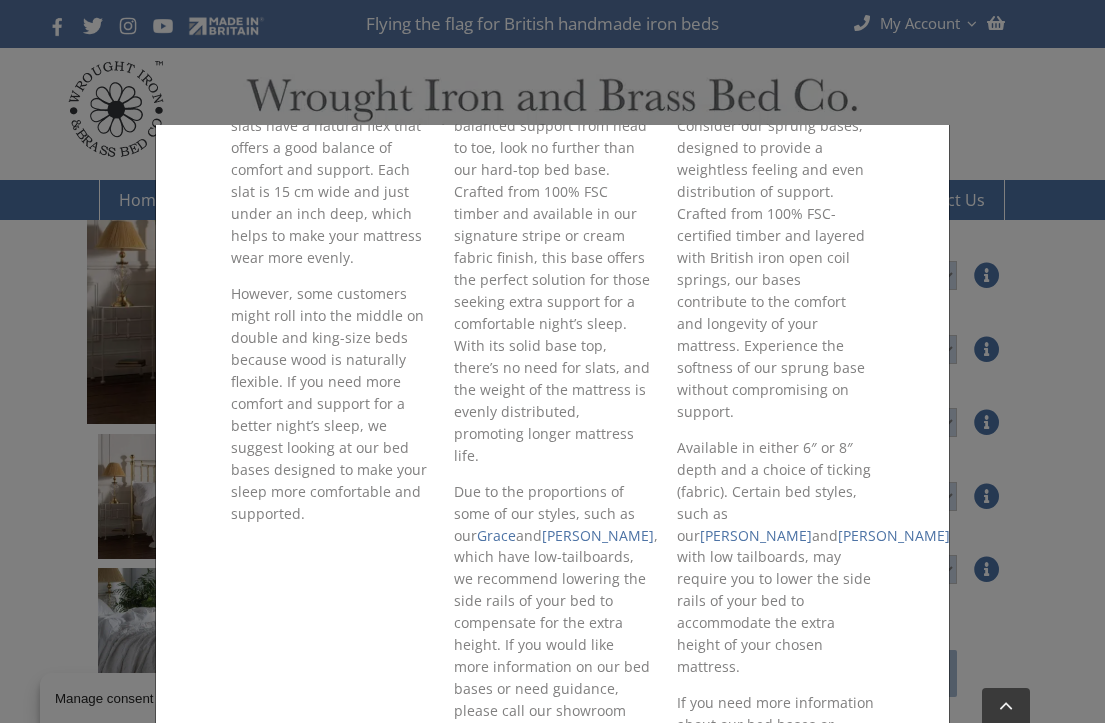 click on "×
Bed Bases
The foundation for peaceful slumber
When it comes to a peaceful night’s sleep, the foundation of your mattress is key. Made from 100% FSC-certified timber, we are confident that you will adore our variety of bed bases, all designed to perfect your night’s sleep in their own unique ways.
Browse our collection of bed bases and should you require any guidance, please feel free to call our team on  01485 542516 .
Wooden Slat Bed Base
Our beds have a standard wooden slatted base made from Scandinavian Pine. The slats have a natural flex that offers a good balance of comfort and support. Each slat is 15 cm wide and just under an inch deep, which helps to make your mattress wear more evenly.
Hard Top Bed Base
Due to the proportions of some of our styles, such as our  Grace  and  Edward 01485 542516 .
Sprung Bed Bases
Isaac  and  Bertie
01485 542516 .
Close" at bounding box center (552, 361) 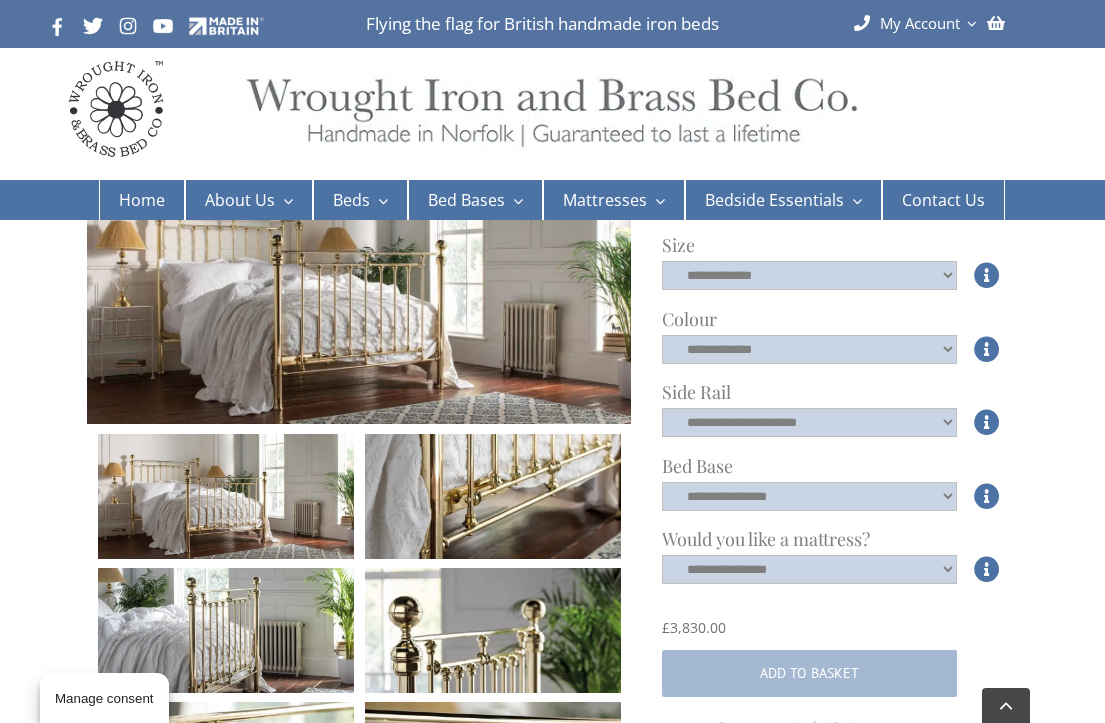 click at bounding box center [987, 496] 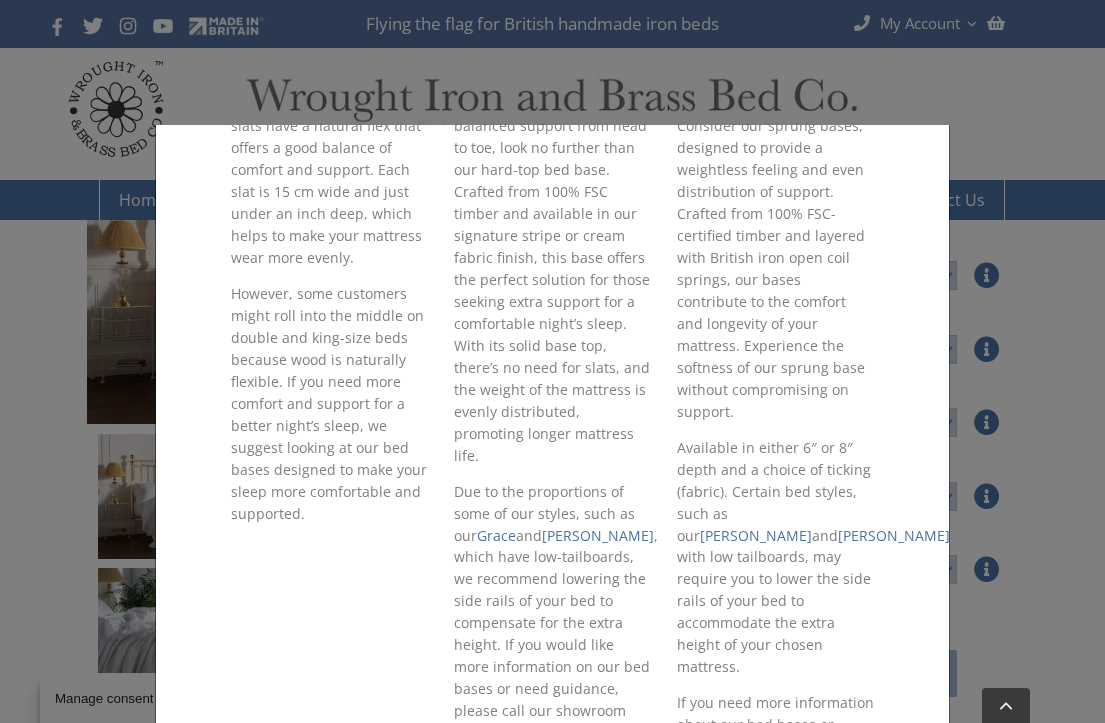 click on "×
Bed Bases
The foundation for peaceful slumber
When it comes to a peaceful night’s sleep, the foundation of your mattress is key. Made from 100% FSC-certified timber, we are confident that you will adore our variety of bed bases, all designed to perfect your night’s sleep in their own unique ways.
Browse our collection of bed bases and should you require any guidance, please feel free to call our team on  01485 542516 .
Wooden Slat Bed Base
Our beds have a standard wooden slatted base made from Scandinavian Pine. The slats have a natural flex that offers a good balance of comfort and support. Each slat is 15 cm wide and just under an inch deep, which helps to make your mattress wear more evenly.
Hard Top Bed Base
Due to the proportions of some of our styles, such as our  Grace  and  Edward 01485 542516 .
Sprung Bed Bases
Isaac  and  Bertie
01485 542516 .
Close" at bounding box center [552, 361] 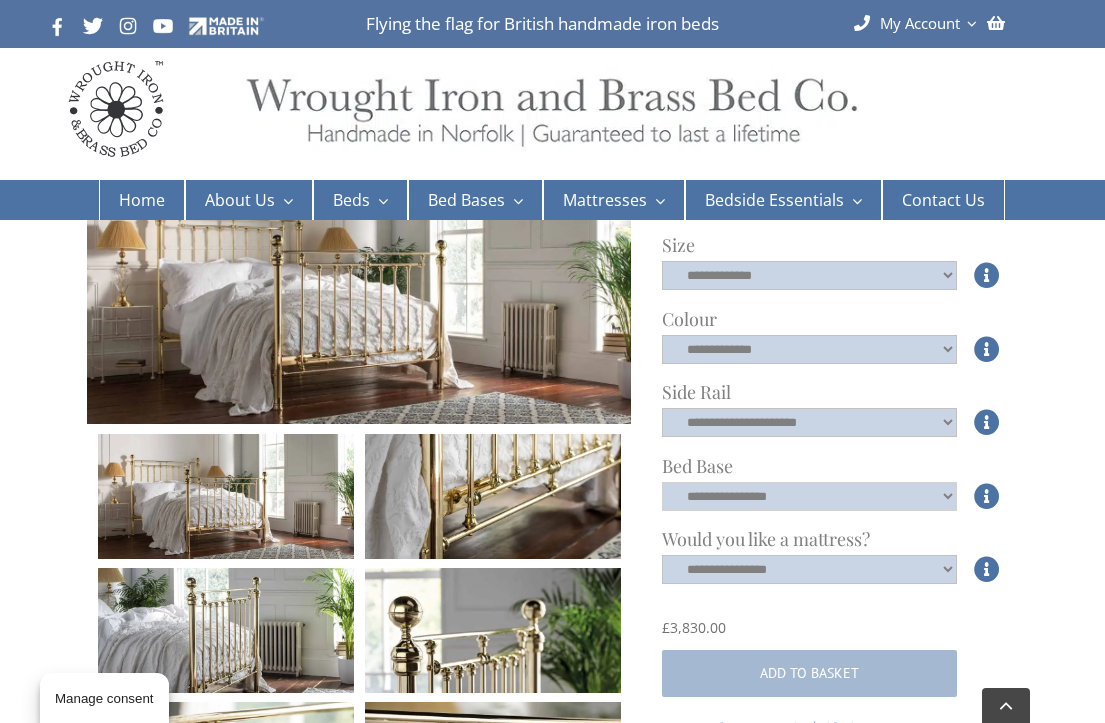 click on "**********" 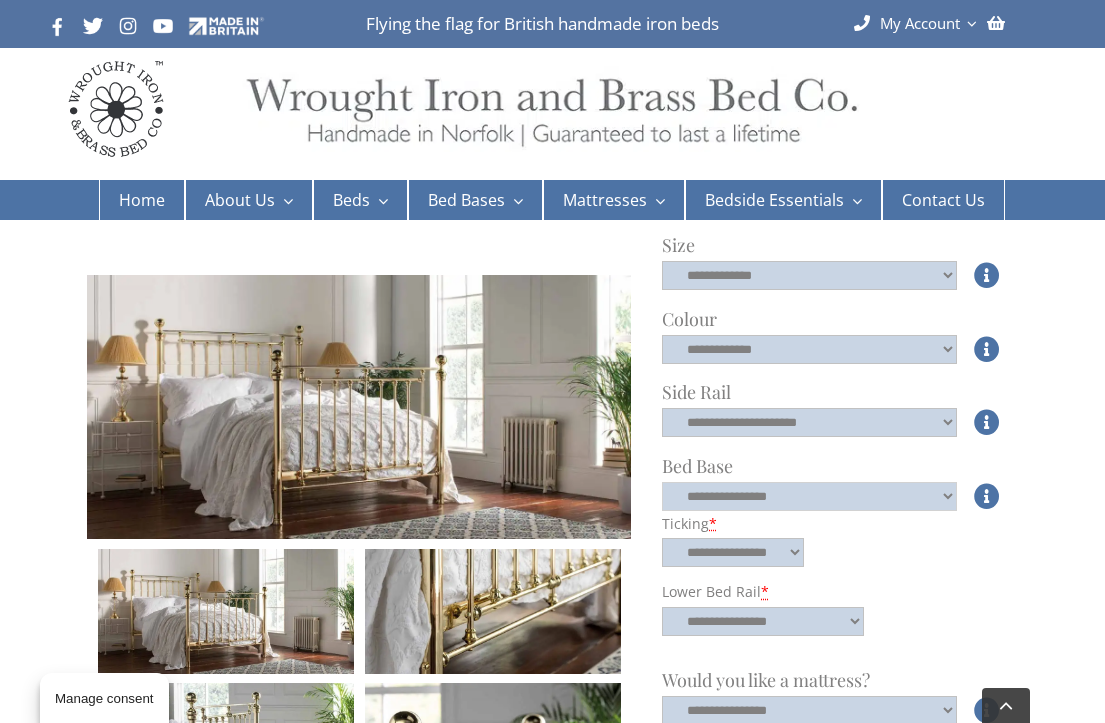 scroll, scrollTop: 733, scrollLeft: 0, axis: vertical 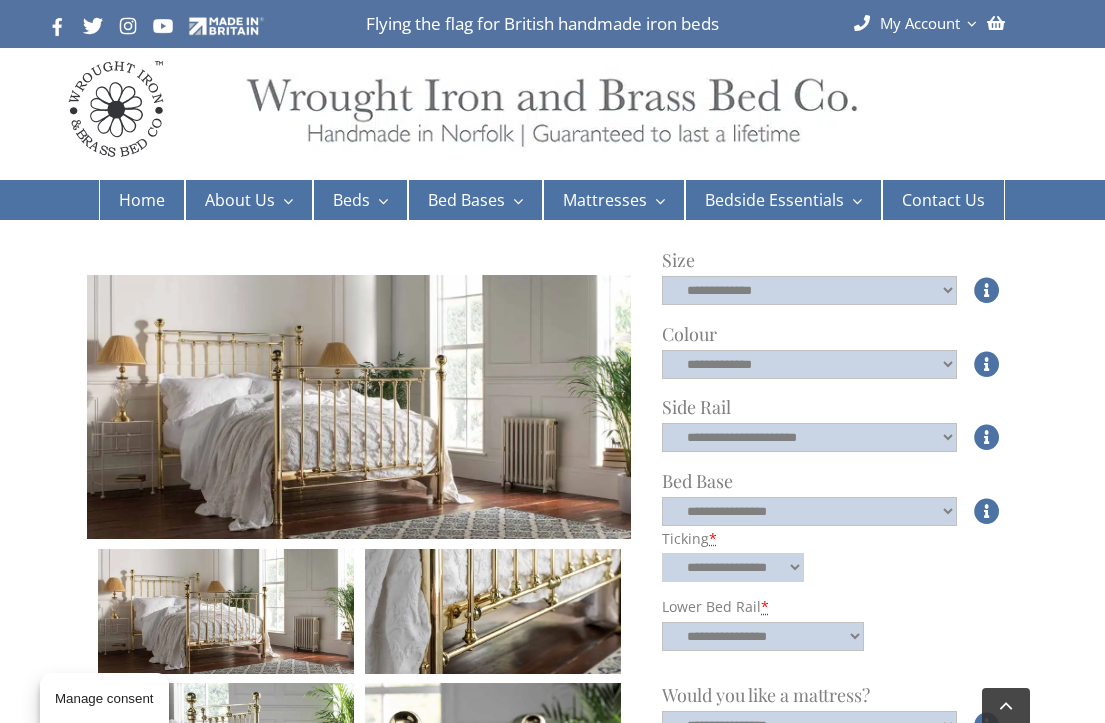 click on "**********" at bounding box center (733, 567) 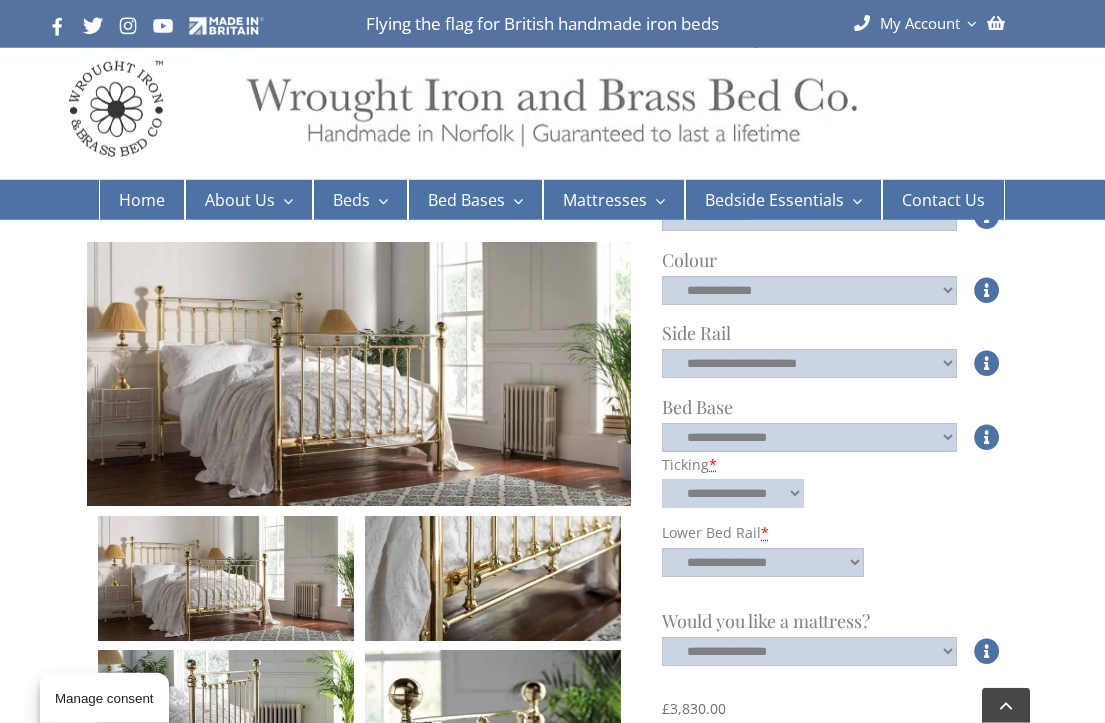 scroll, scrollTop: 811, scrollLeft: 0, axis: vertical 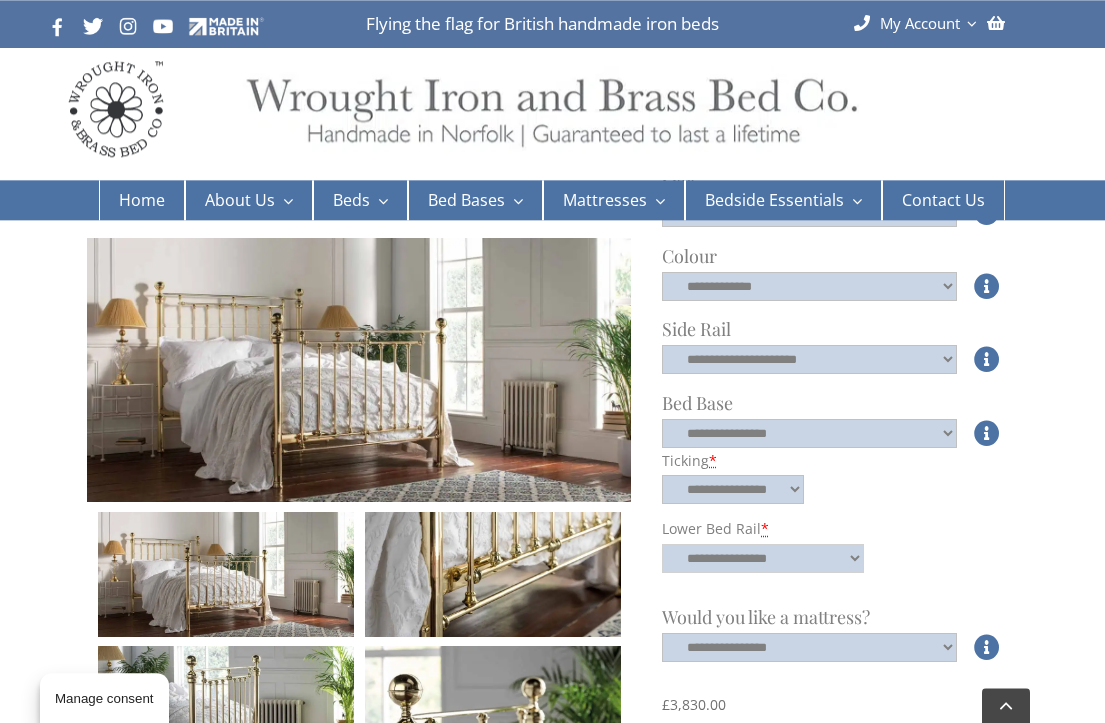 click on "**********" at bounding box center (763, 558) 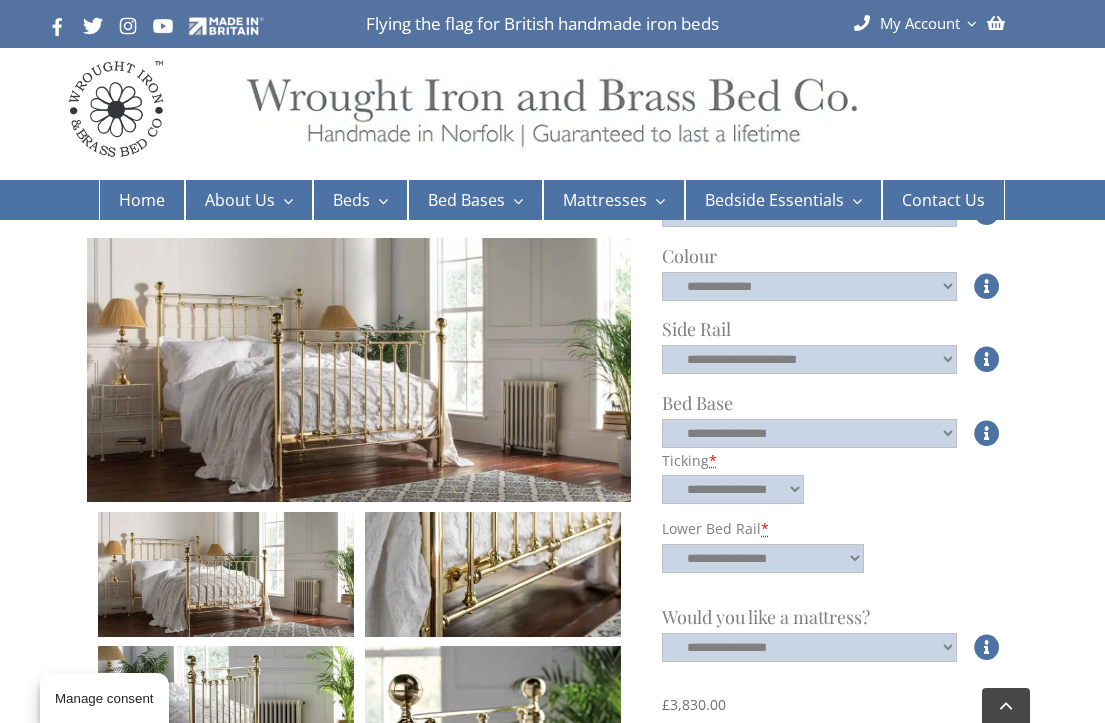 click at bounding box center [987, 647] 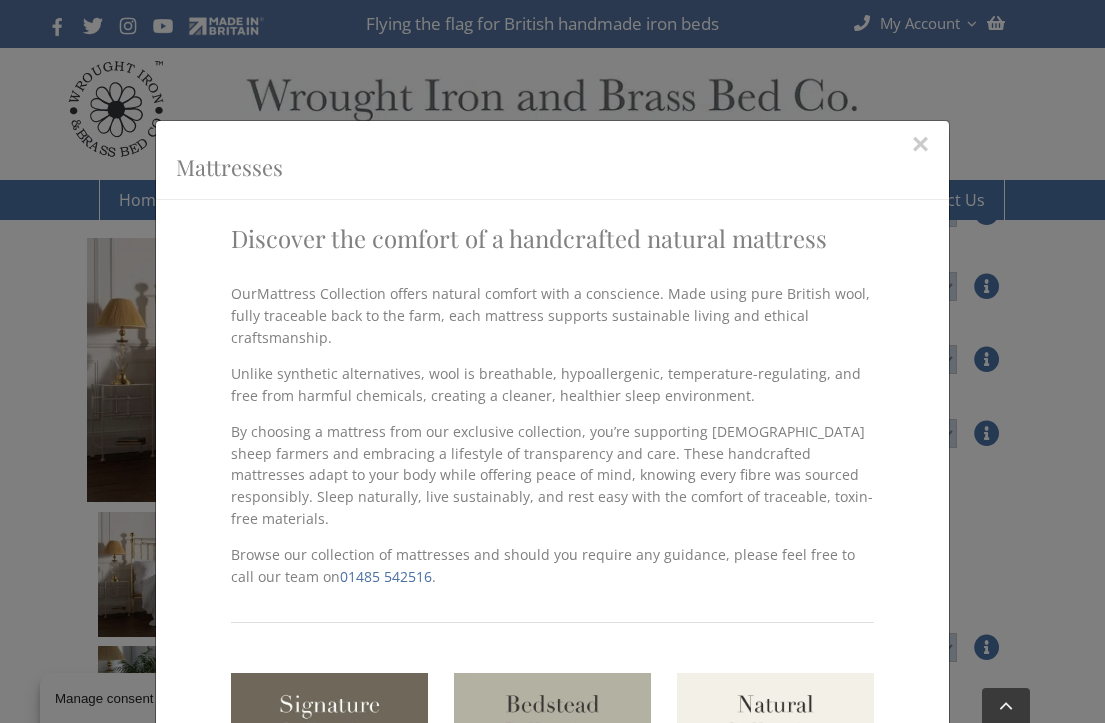 scroll, scrollTop: 5, scrollLeft: 0, axis: vertical 